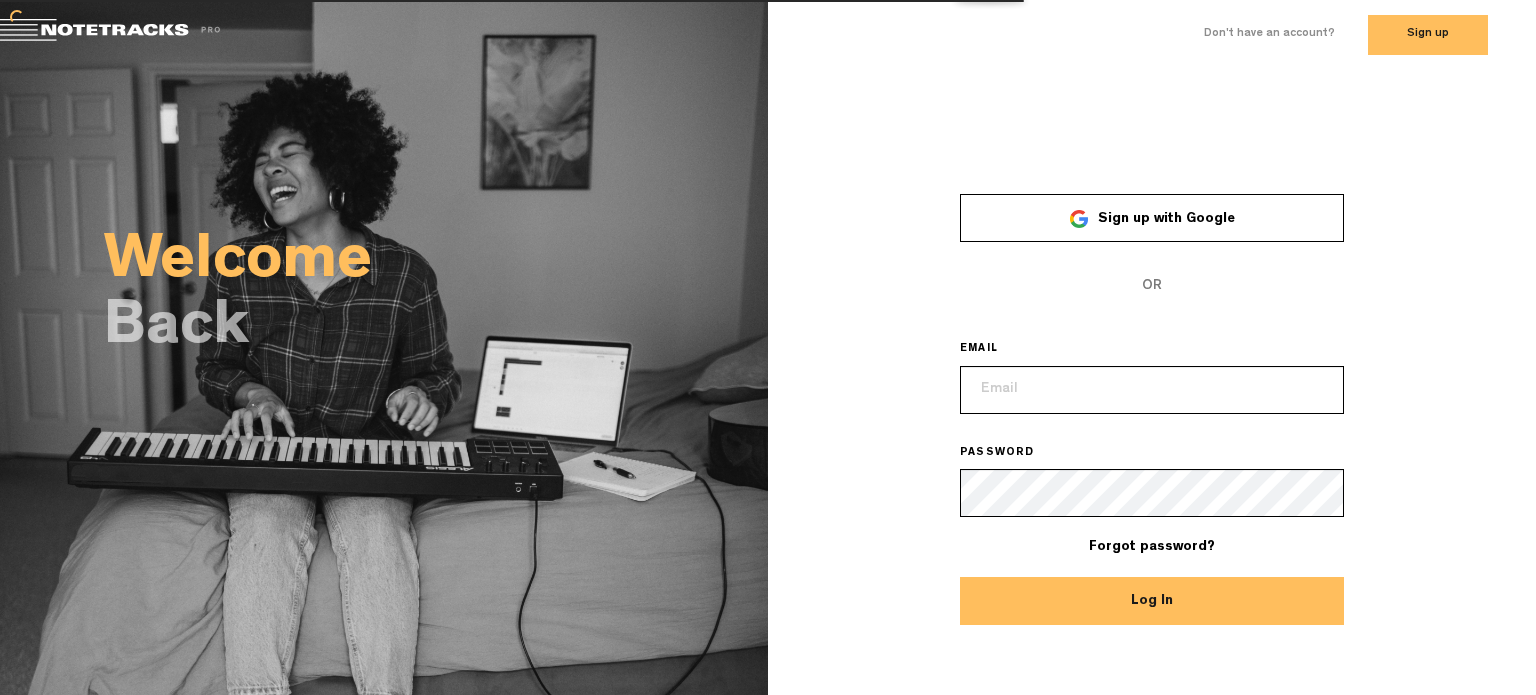 scroll, scrollTop: 0, scrollLeft: 0, axis: both 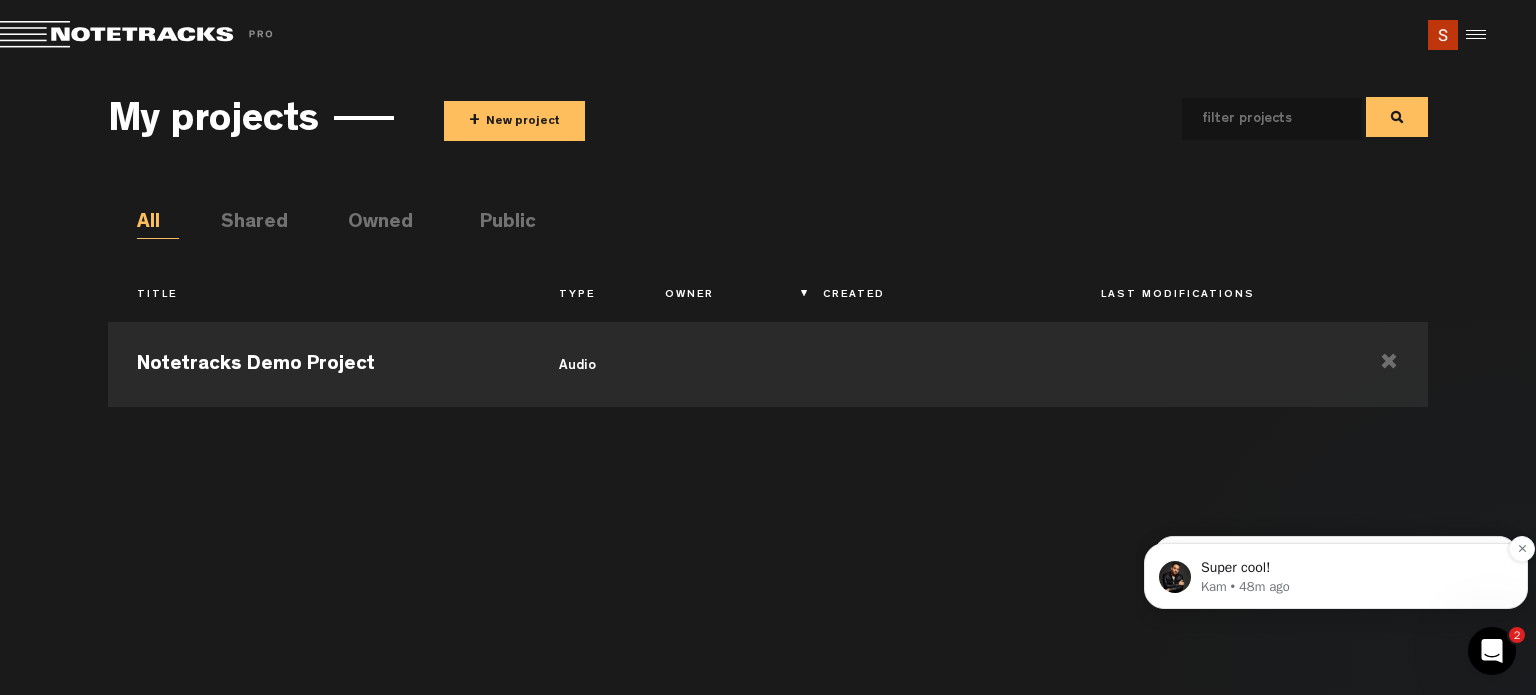 click on "Kam • 48m ago" at bounding box center [1352, 587] 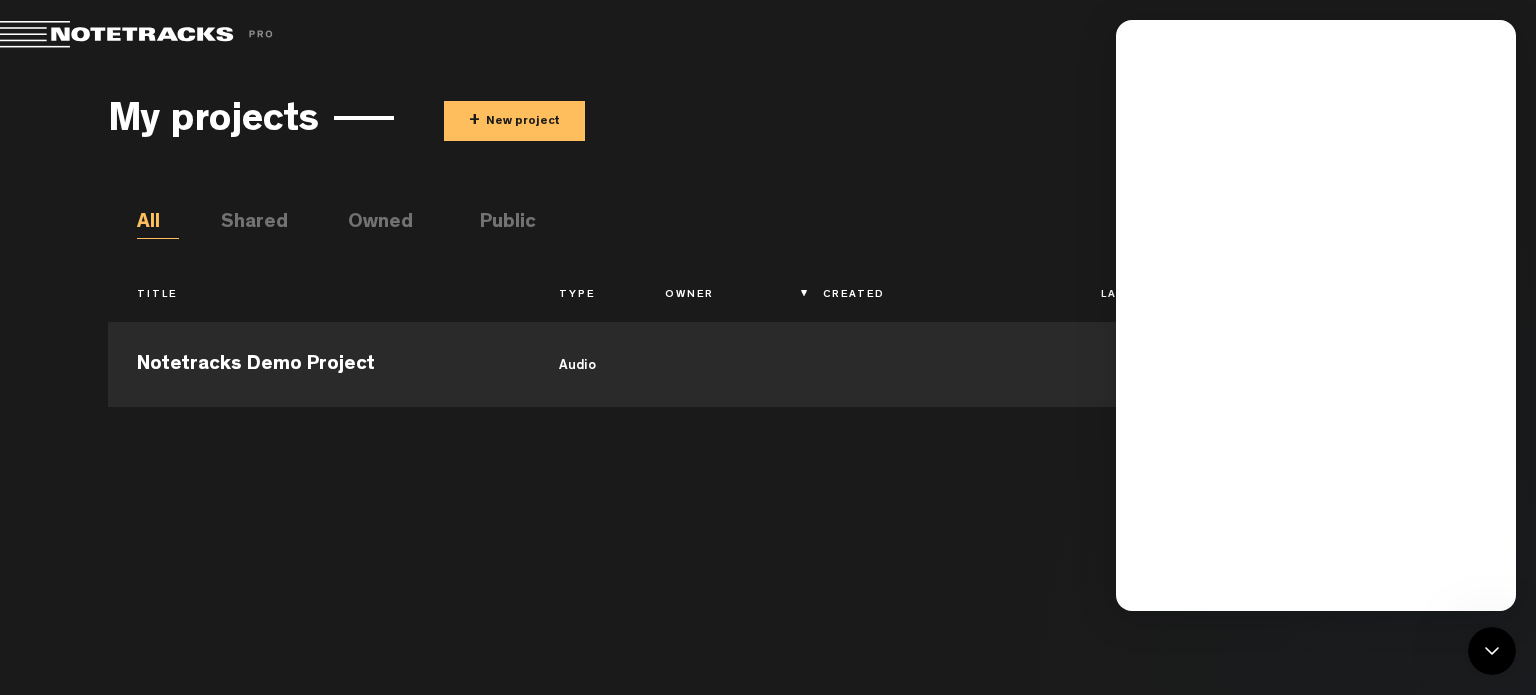 scroll, scrollTop: 0, scrollLeft: 0, axis: both 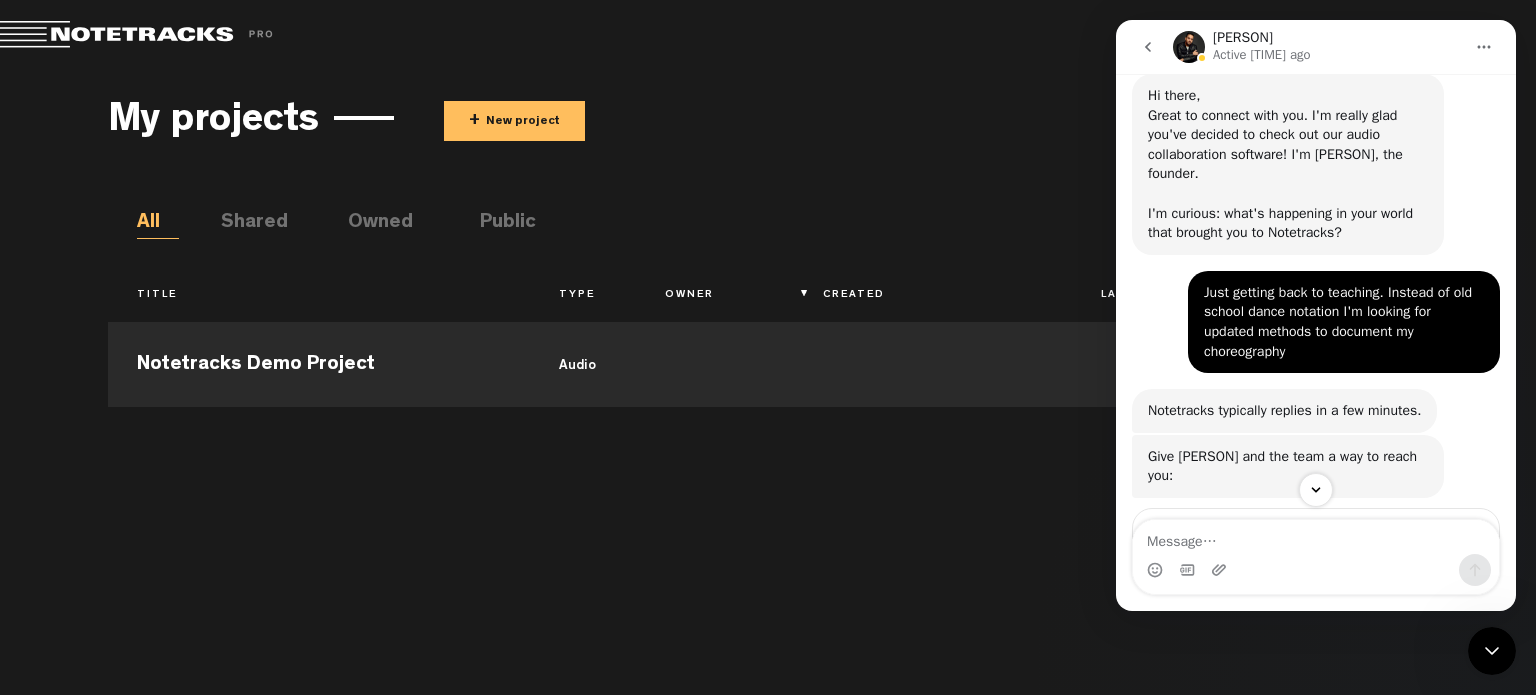 click on "Notetracks Demo Project
audio" at bounding box center [768, 493] 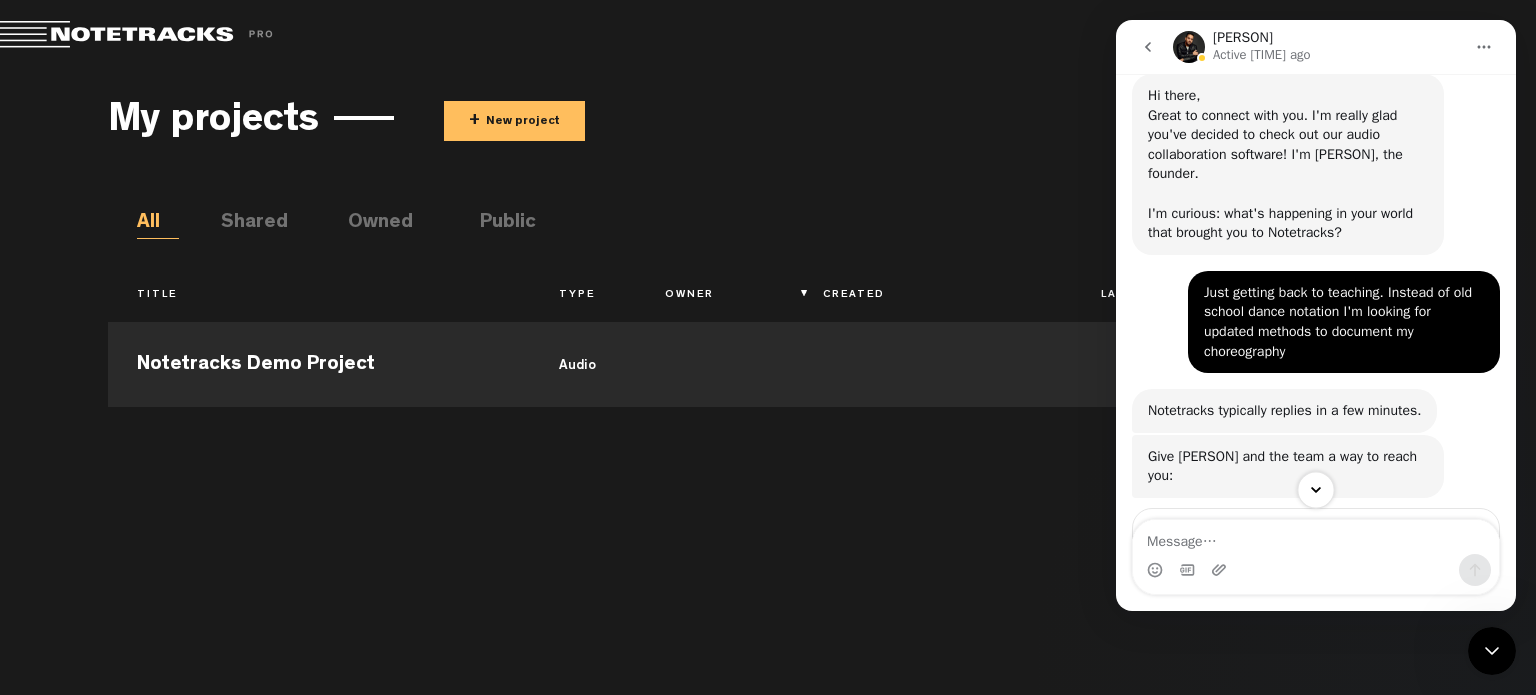 click 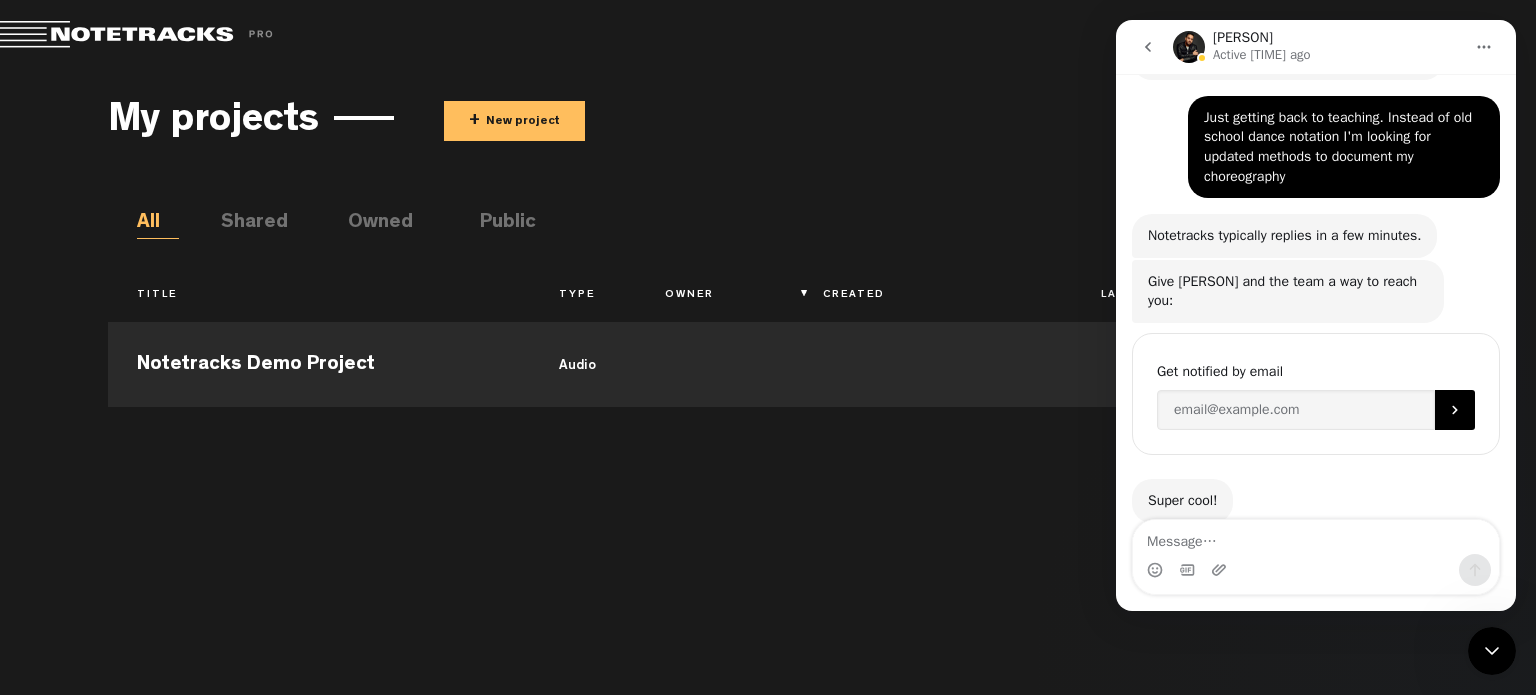 scroll, scrollTop: 282, scrollLeft: 0, axis: vertical 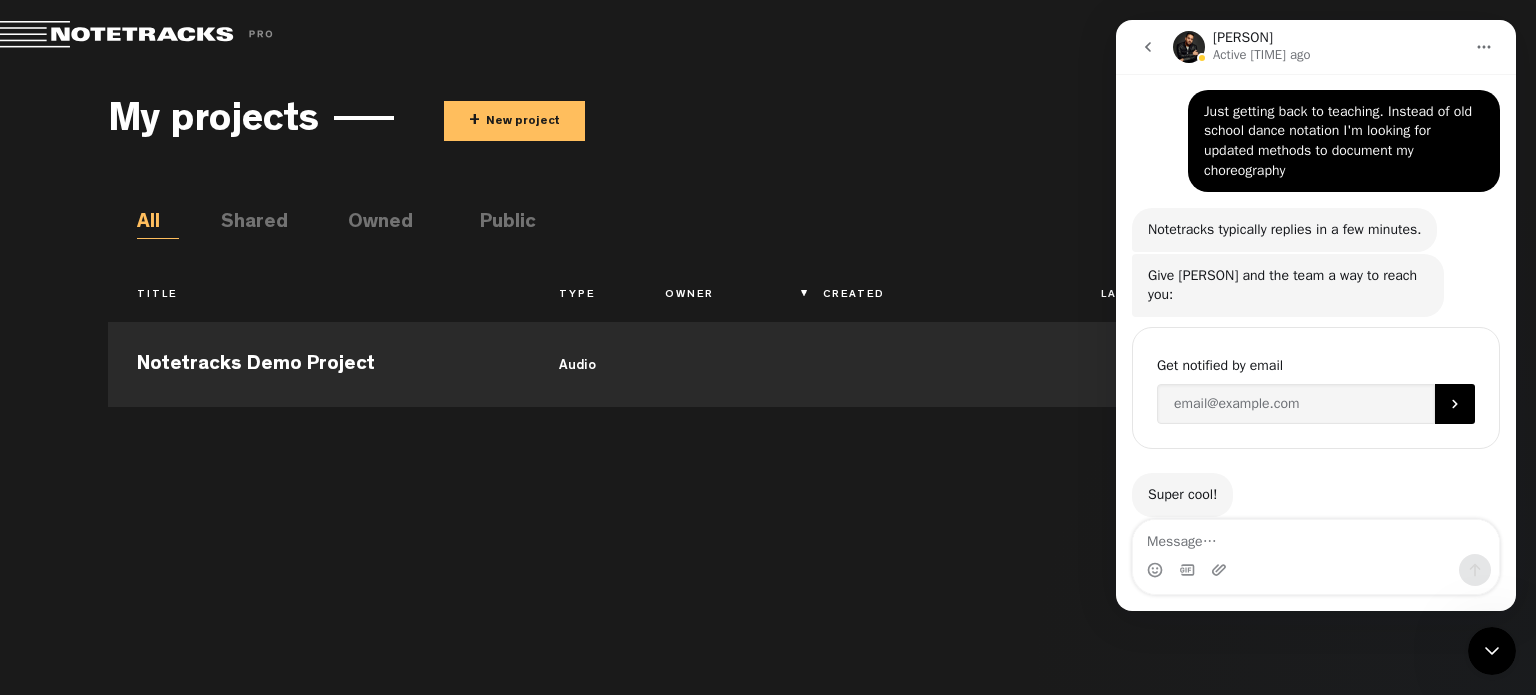 click on "Notetracks Demo Project
audio" at bounding box center [768, 493] 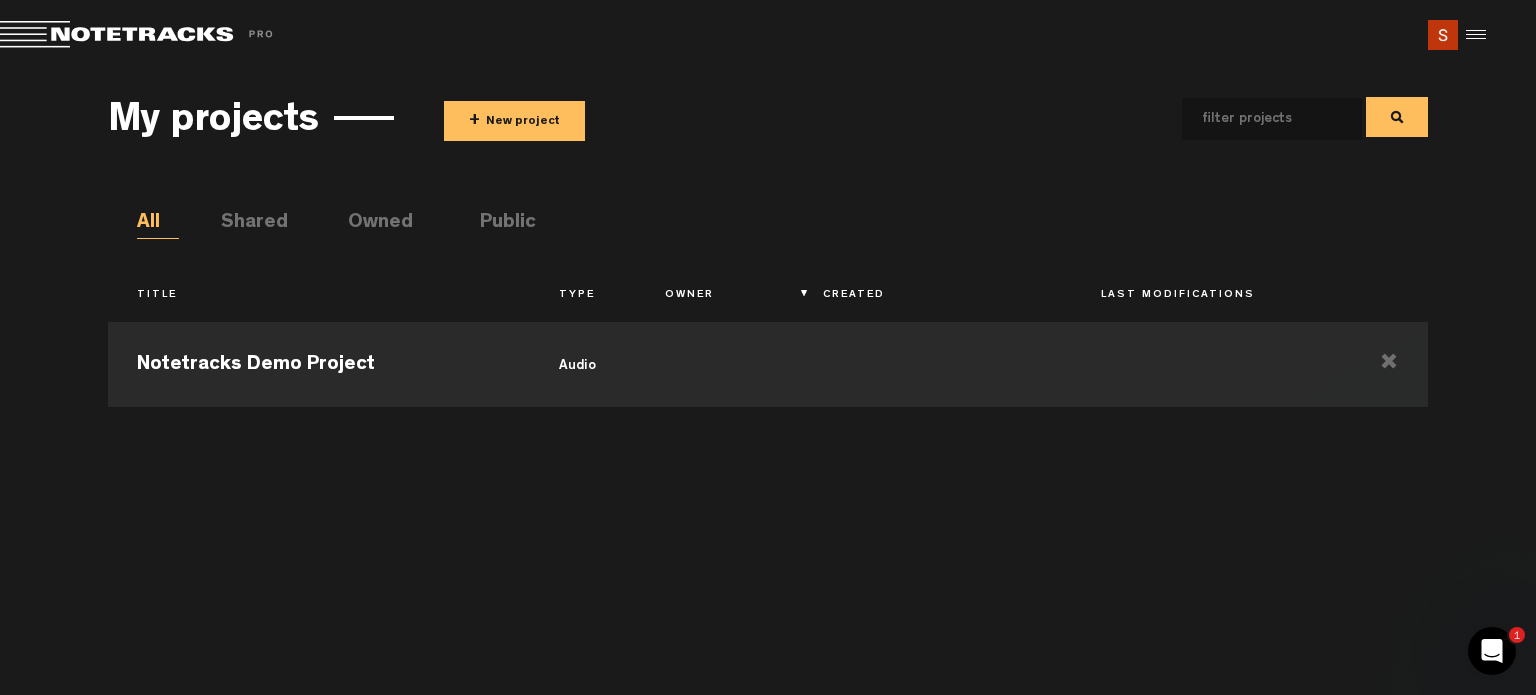 scroll, scrollTop: 0, scrollLeft: 0, axis: both 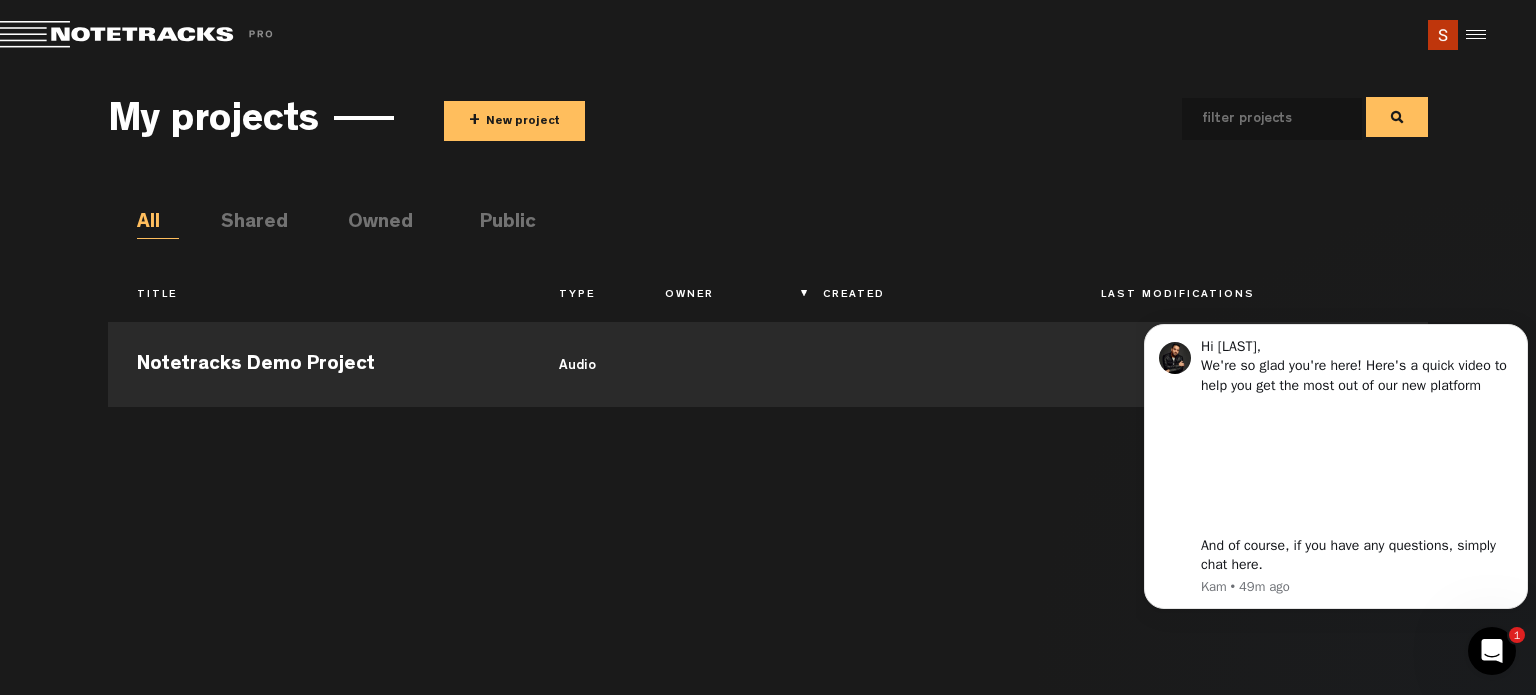 click on "Title
Type
Owner
Created
Last Modifications
Notetracks Demo Project
audio" at bounding box center (768, 457) 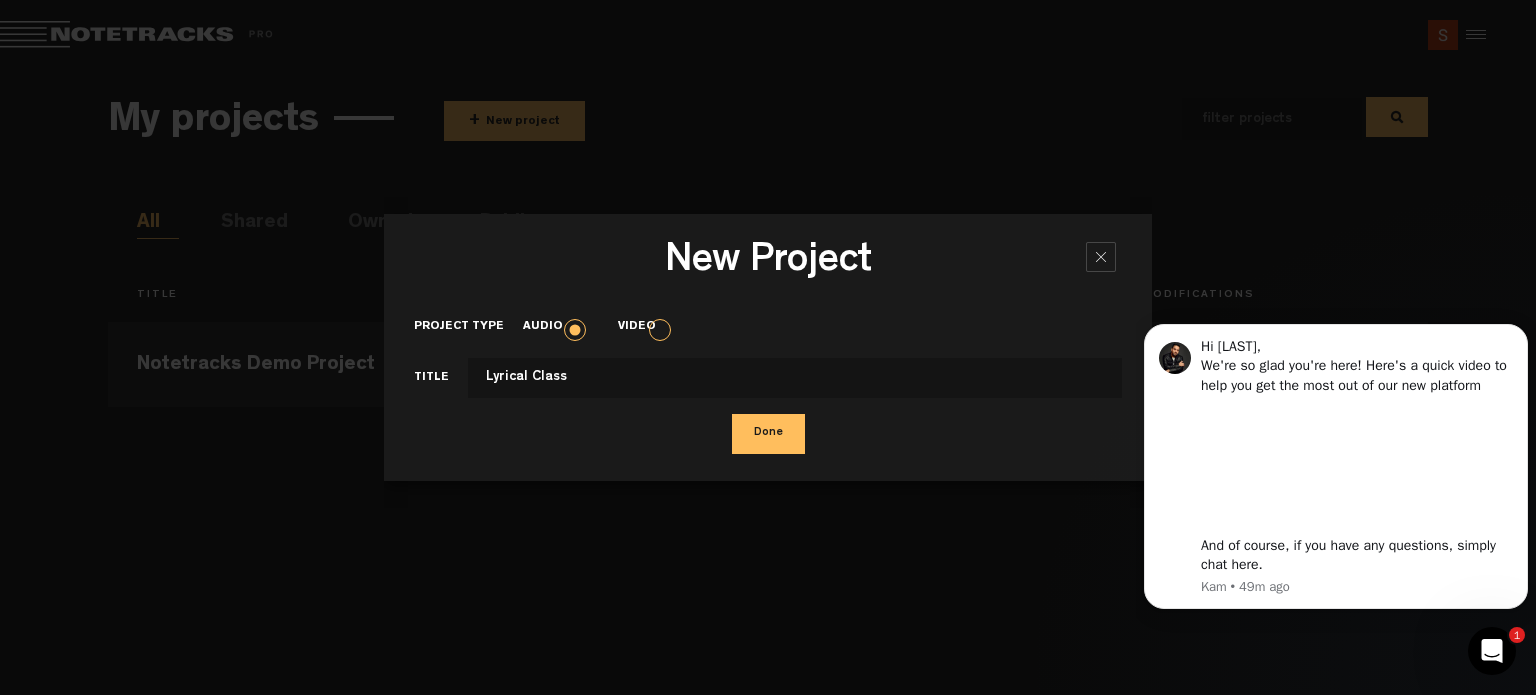 type on "Lyrical Class" 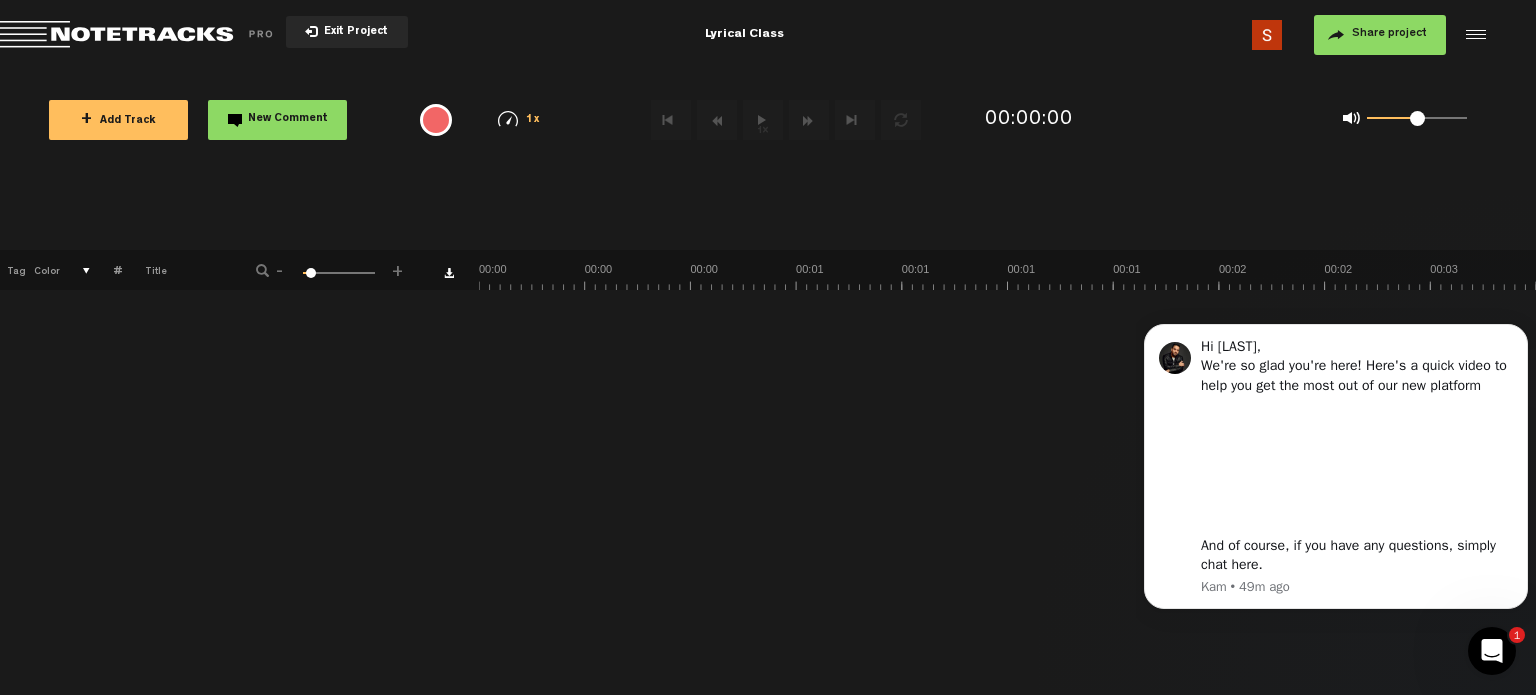 click on "+" at bounding box center [86, 120] 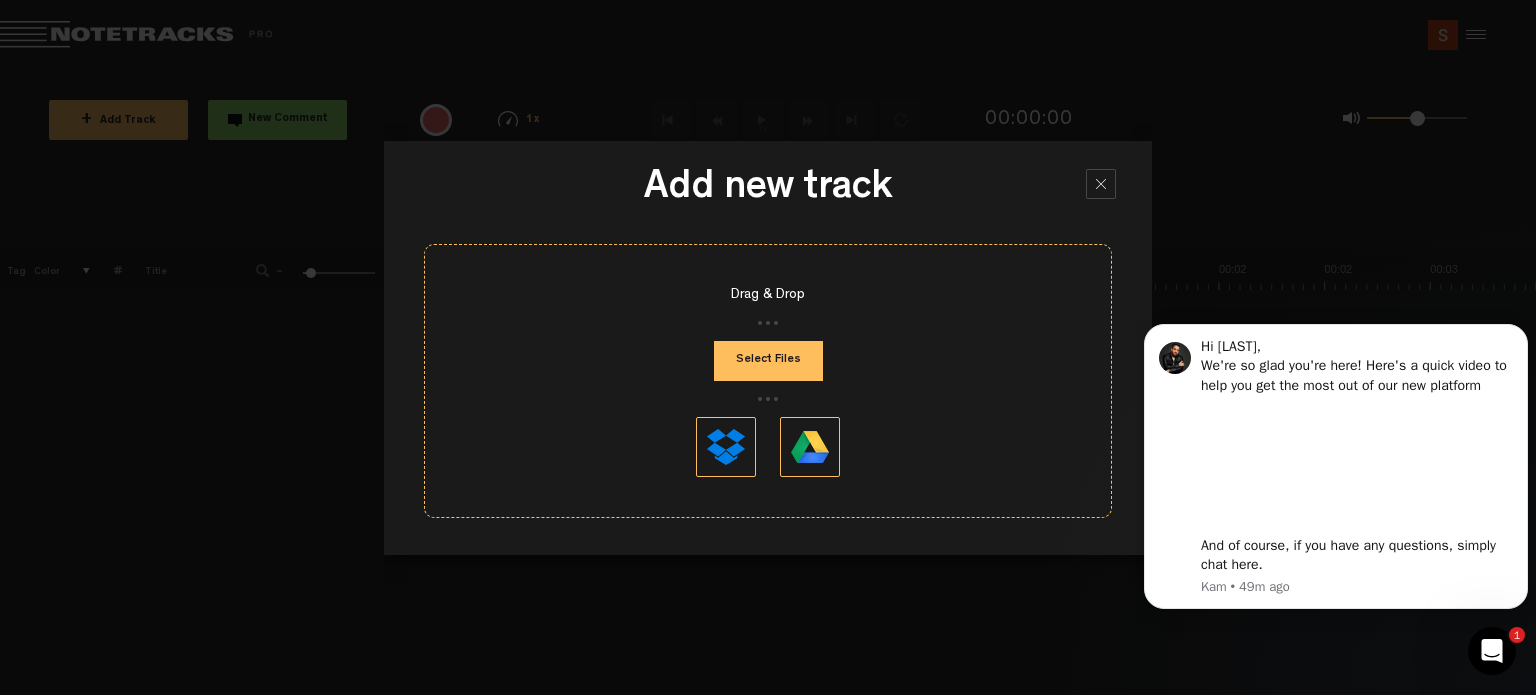 click on "Select Files" at bounding box center (768, 361) 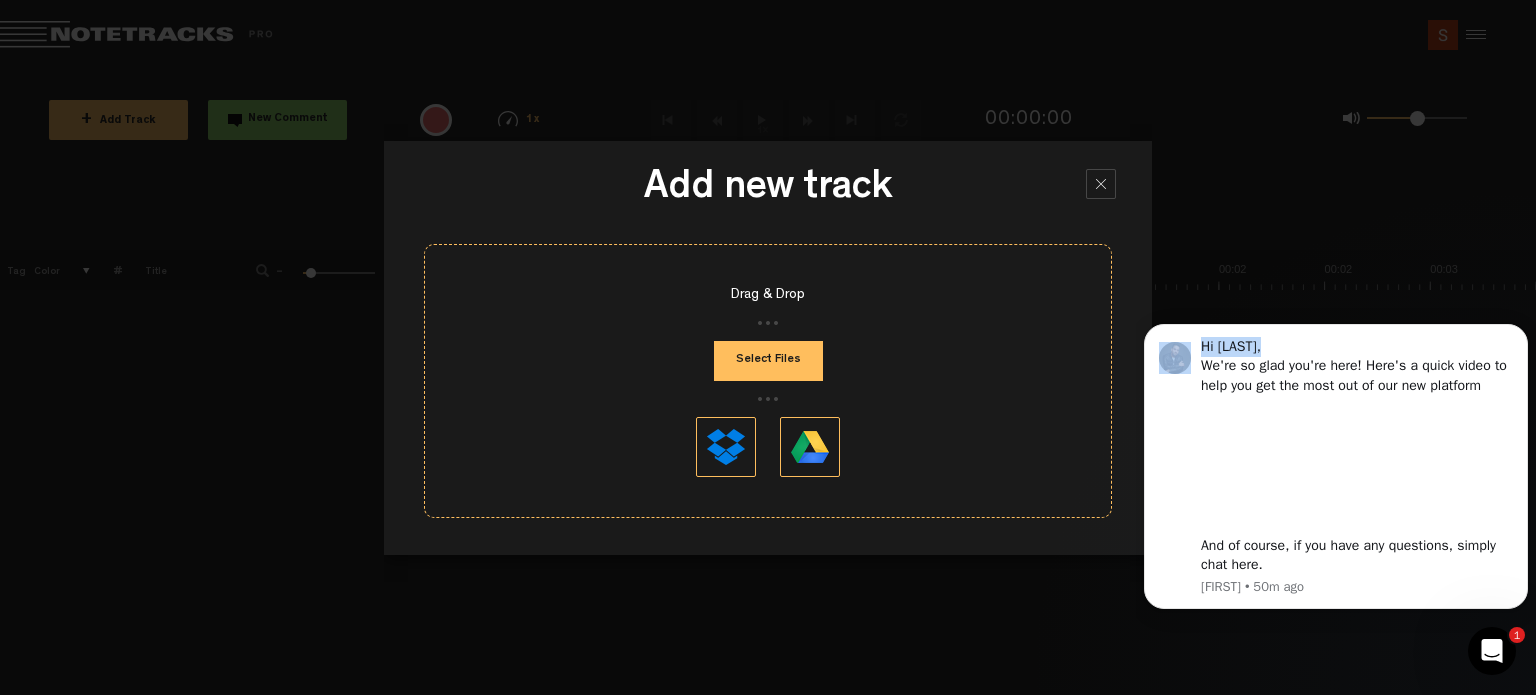 drag, startPoint x: 1062, startPoint y: 302, endPoint x: 806, endPoint y: 278, distance: 257.12253 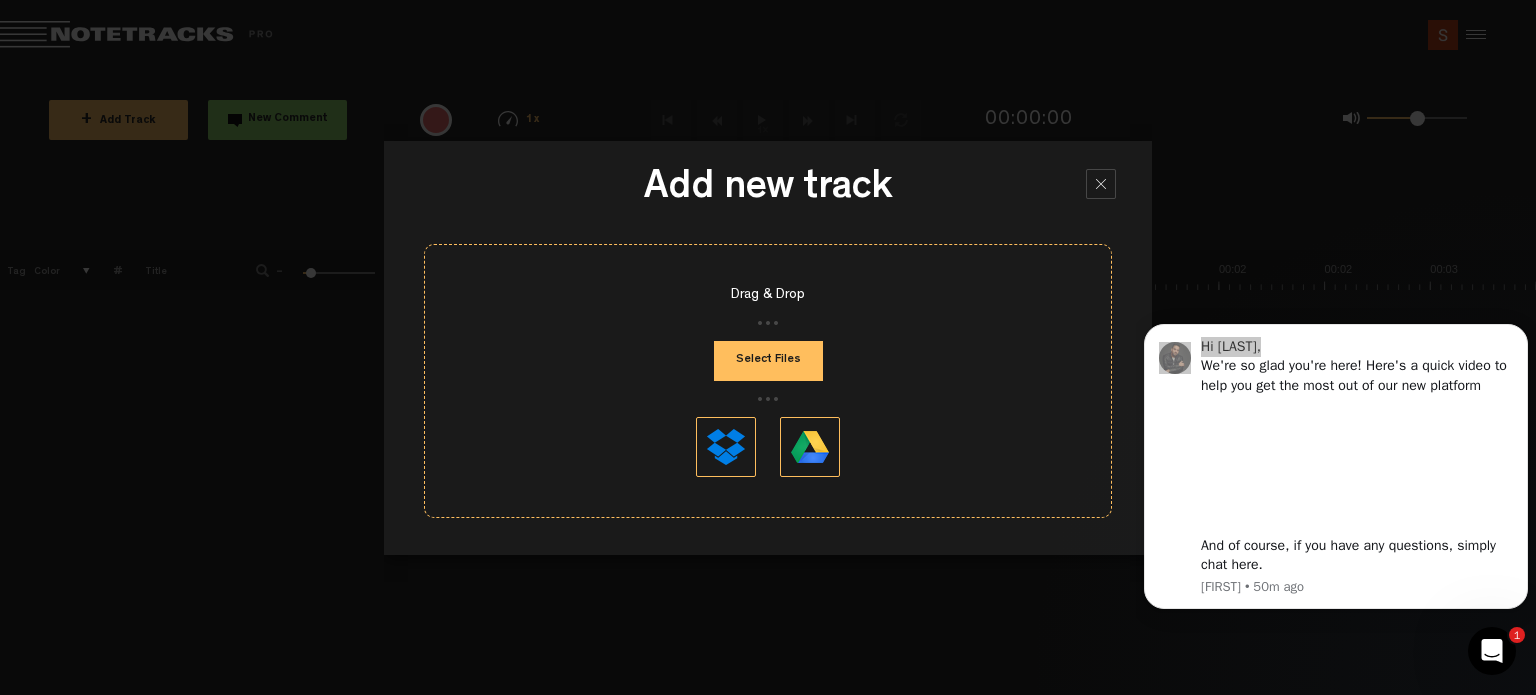 click at bounding box center (768, 347) 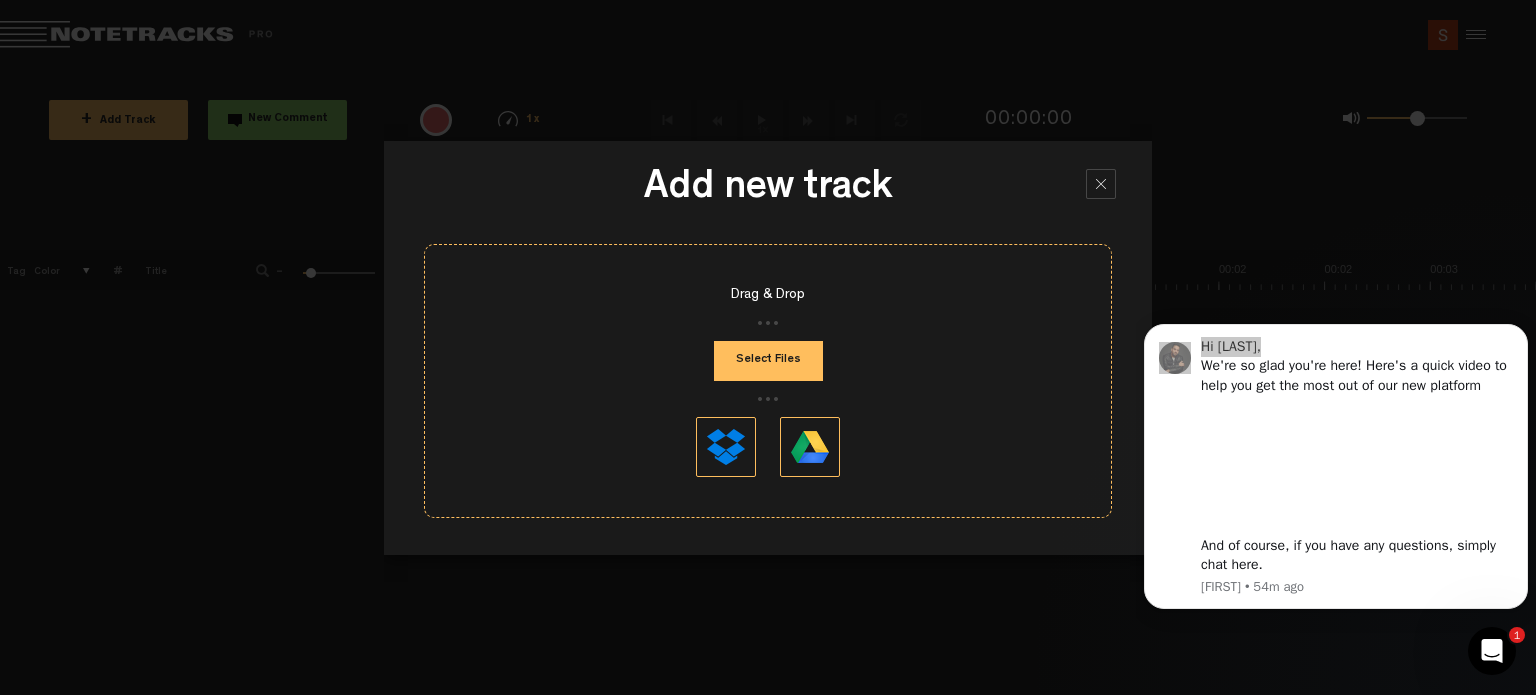 click on "Select Files" at bounding box center [768, 361] 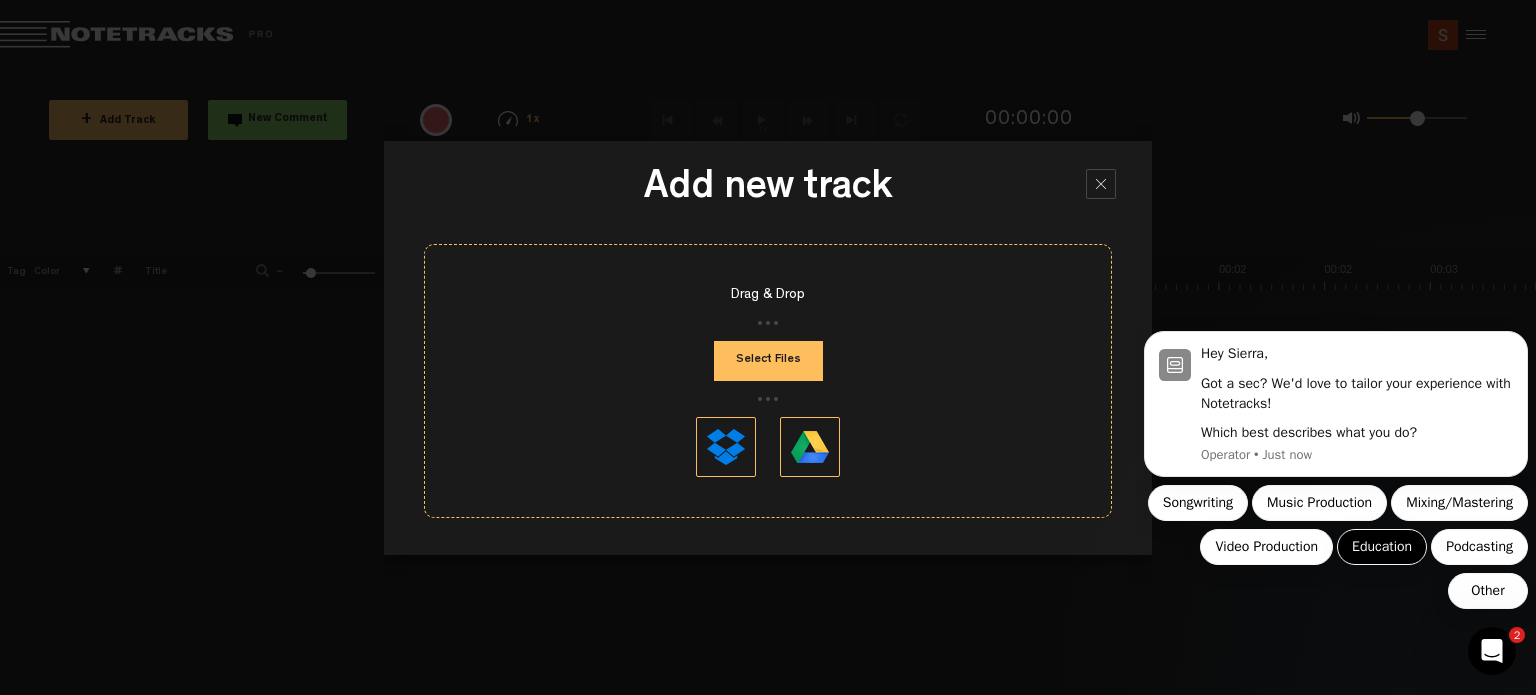 click on "Education" at bounding box center (1382, 547) 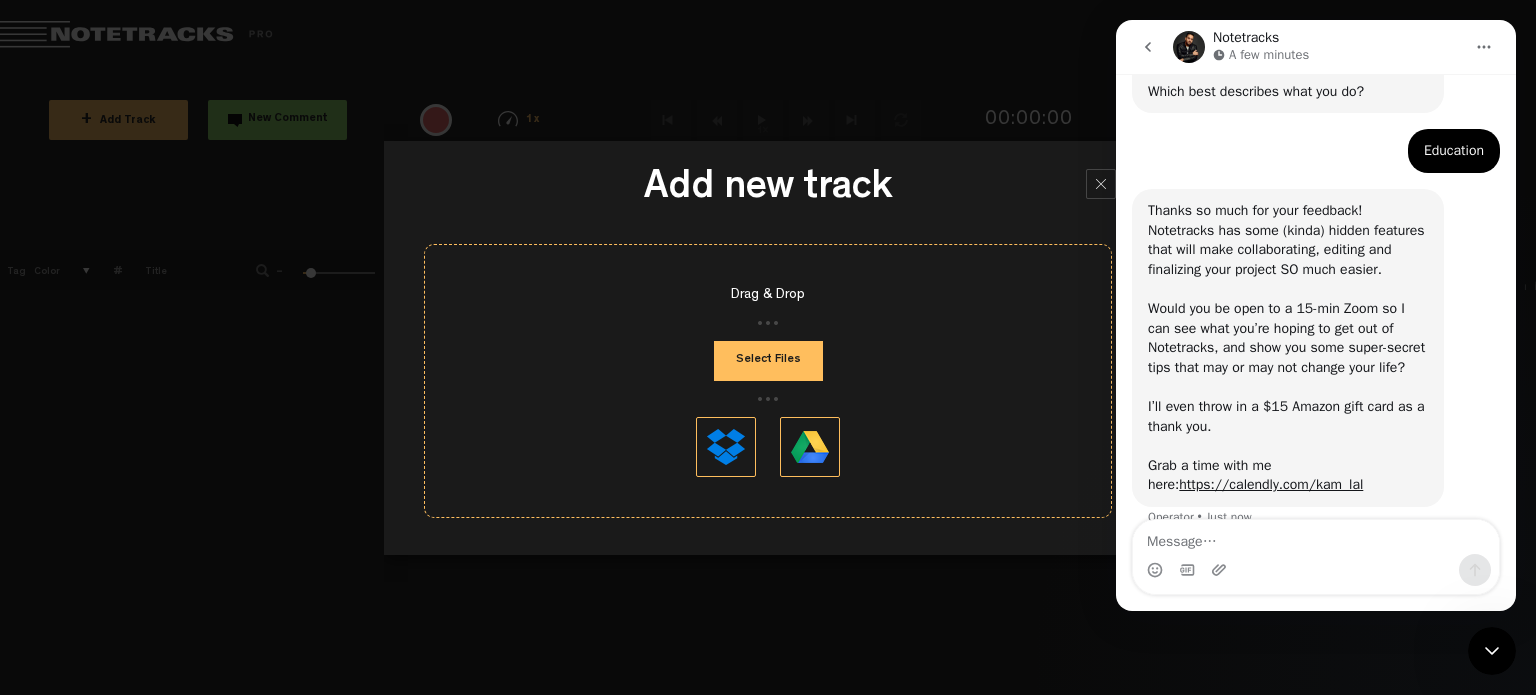 scroll, scrollTop: 214, scrollLeft: 0, axis: vertical 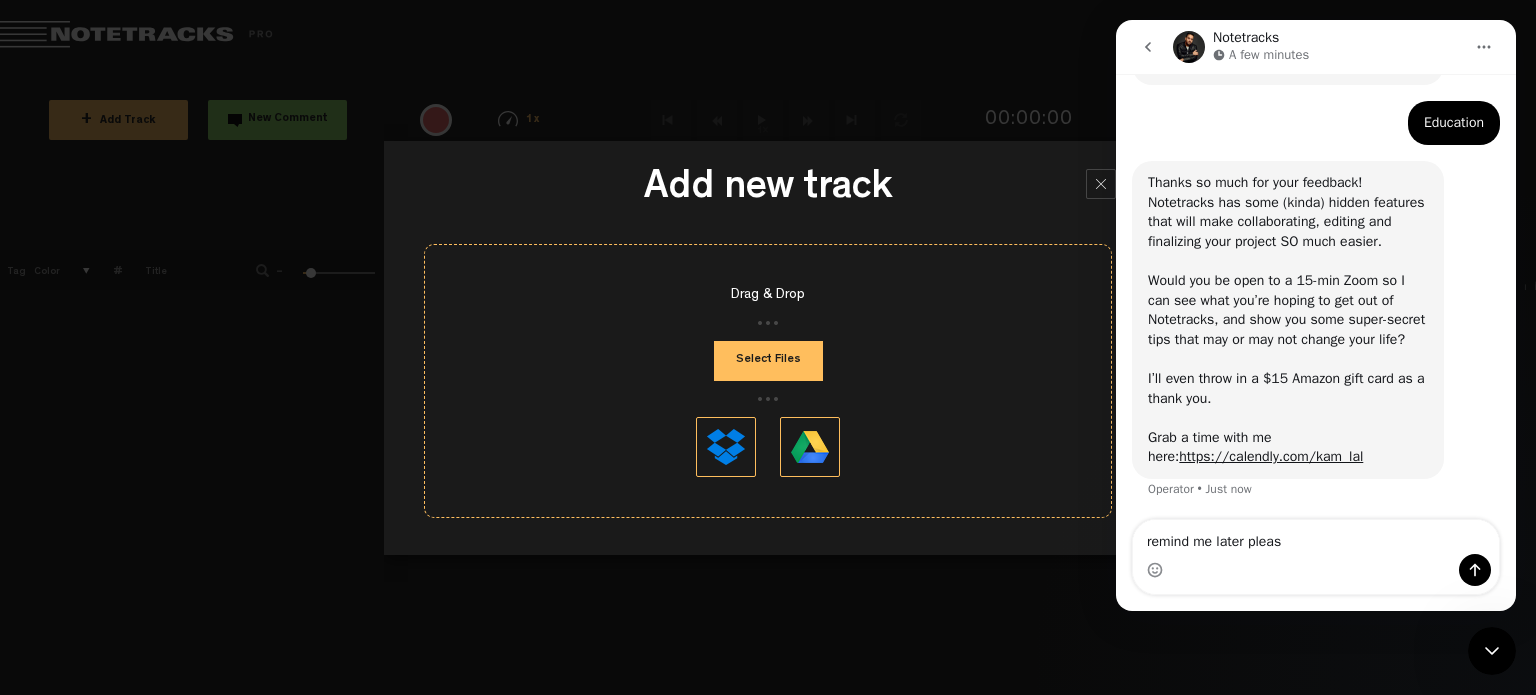 type on "remind me later please" 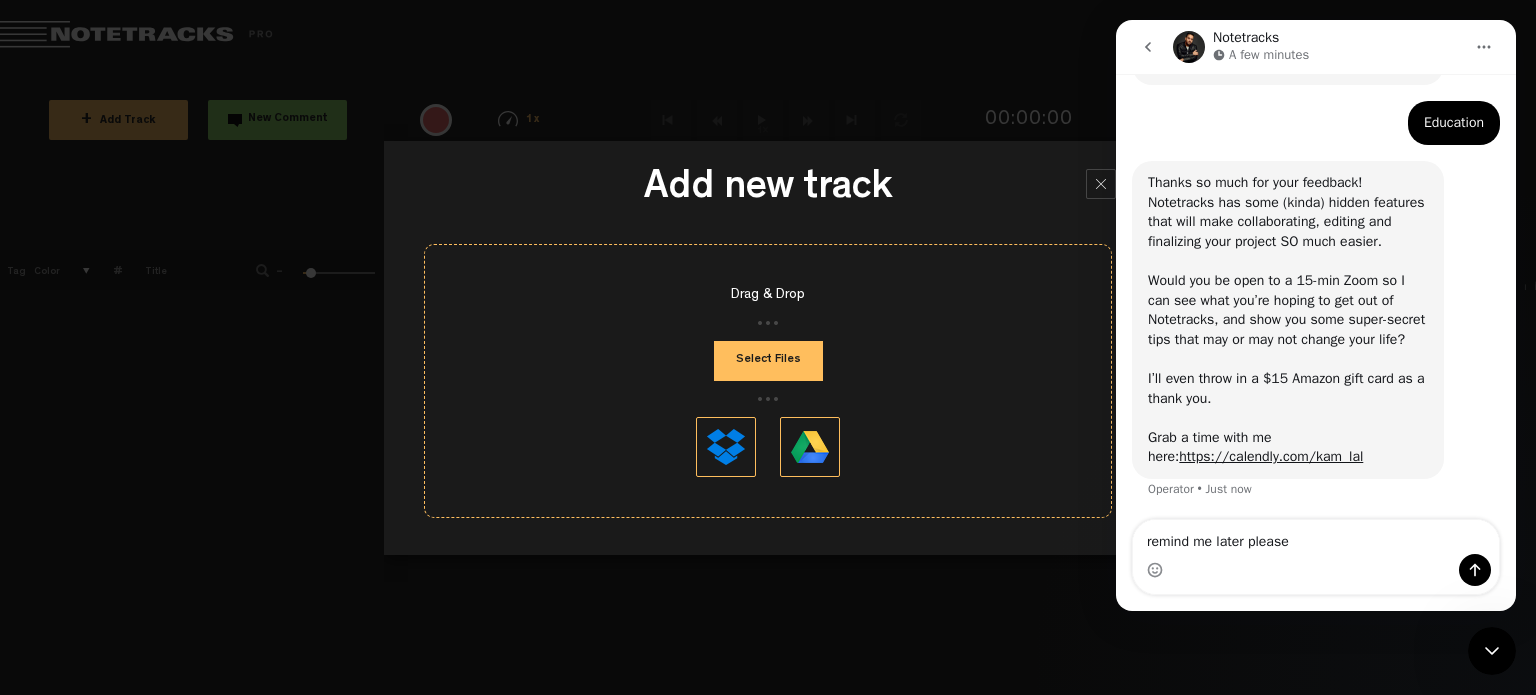 type 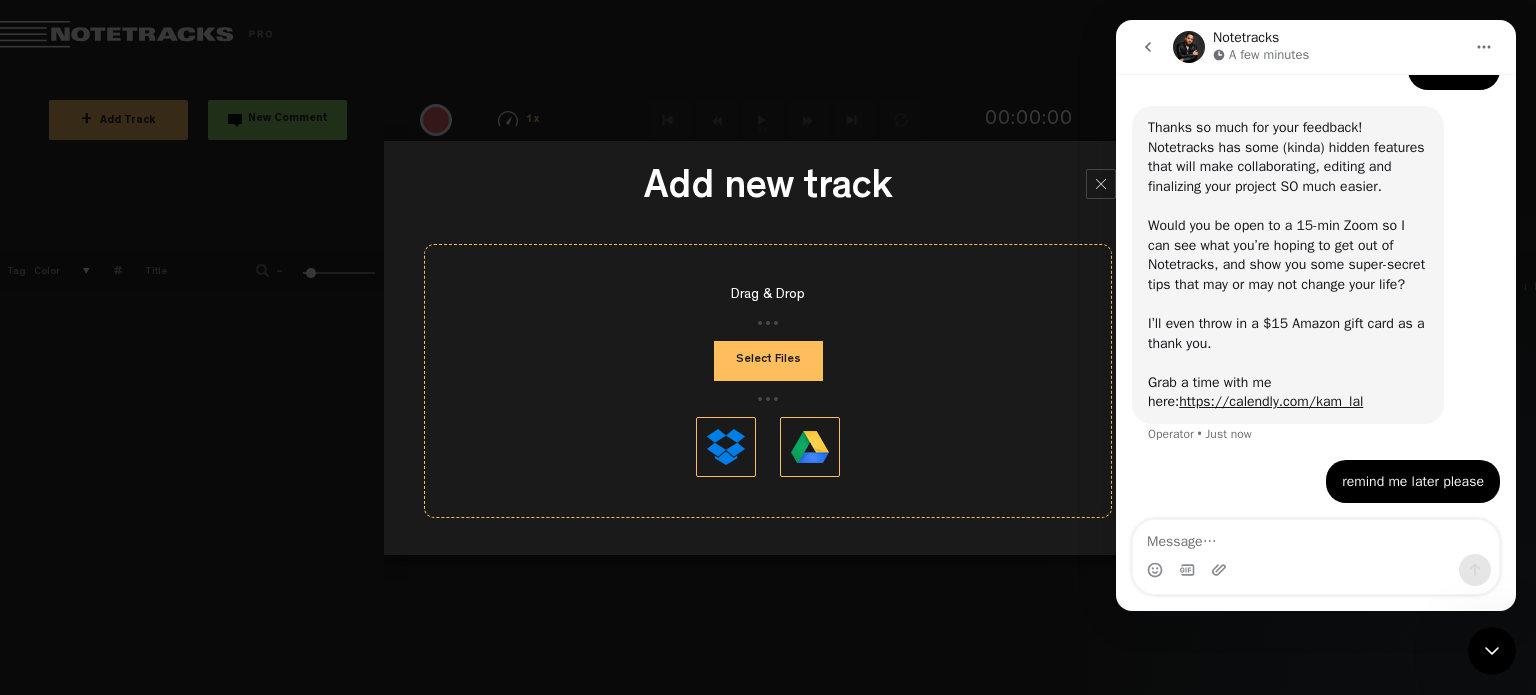 scroll, scrollTop: 274, scrollLeft: 0, axis: vertical 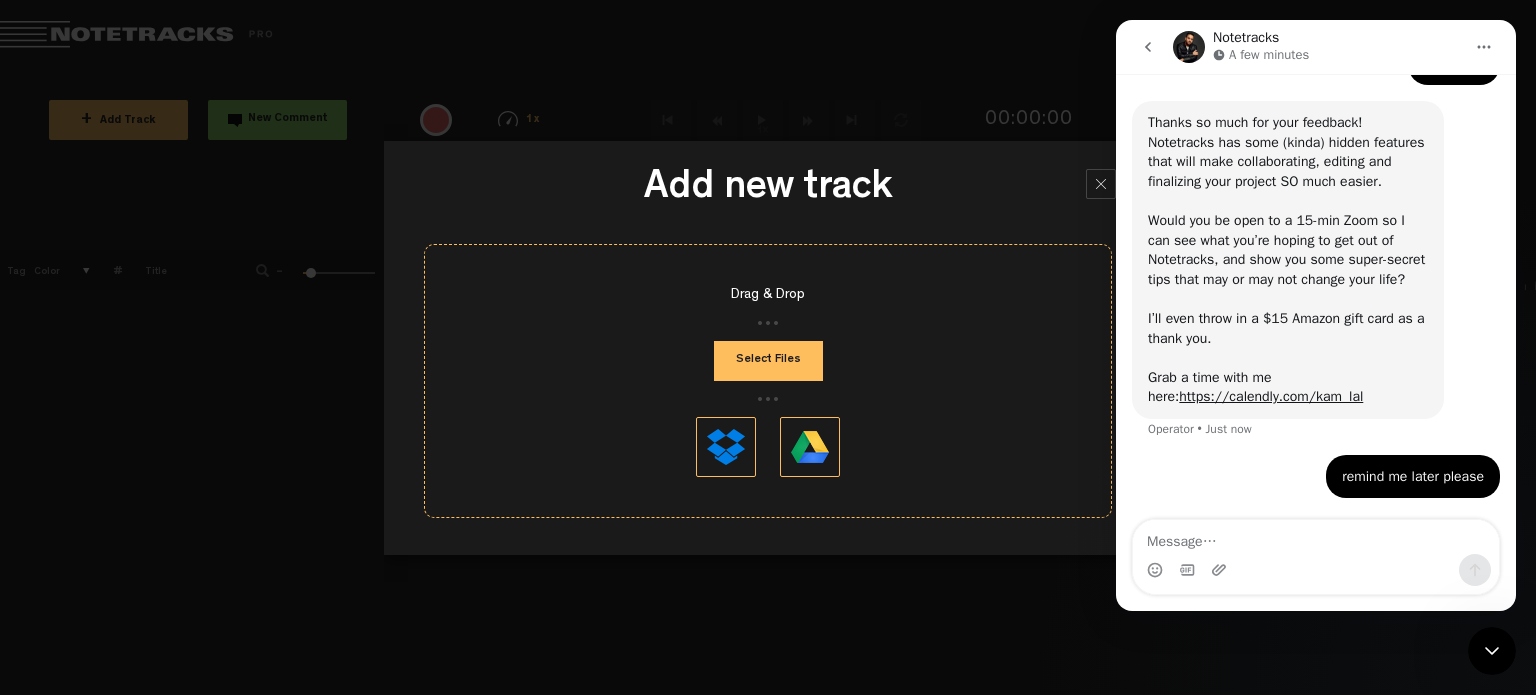click 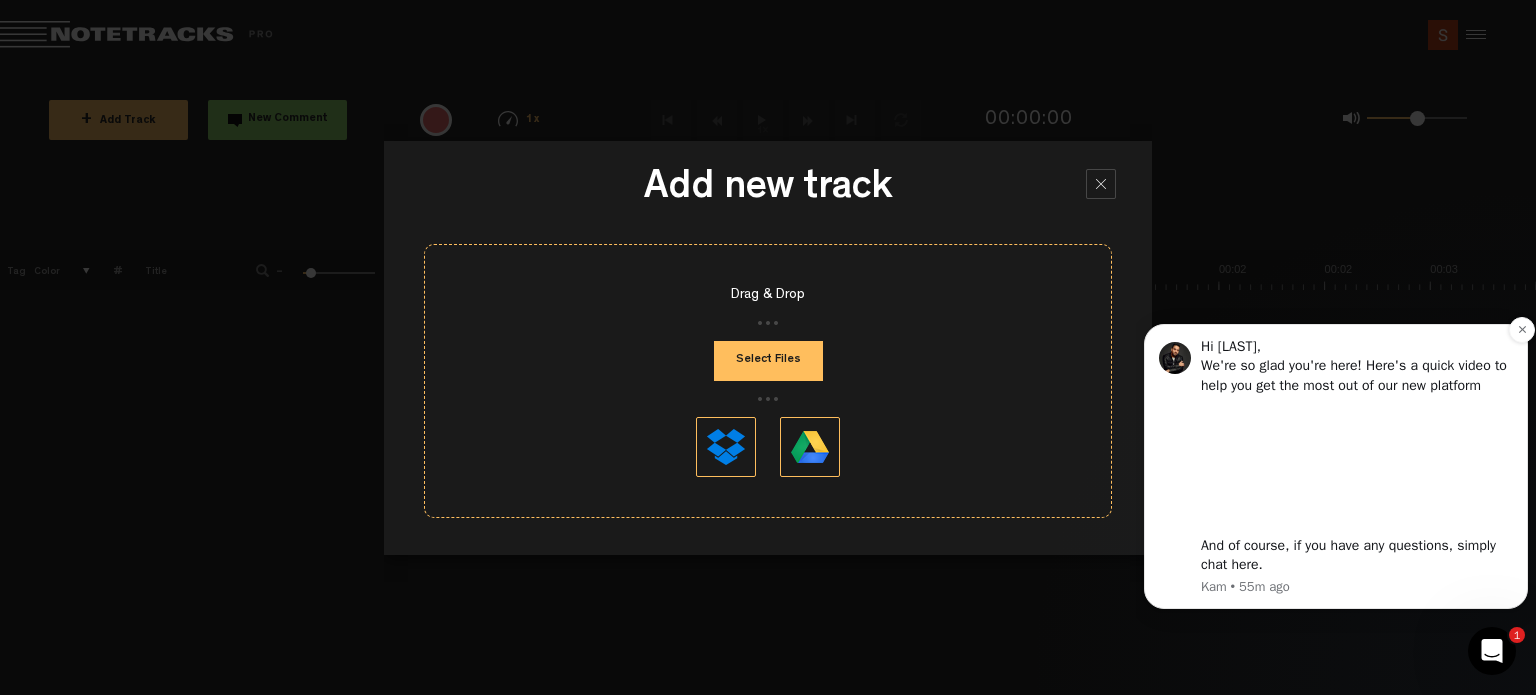 scroll, scrollTop: 0, scrollLeft: 0, axis: both 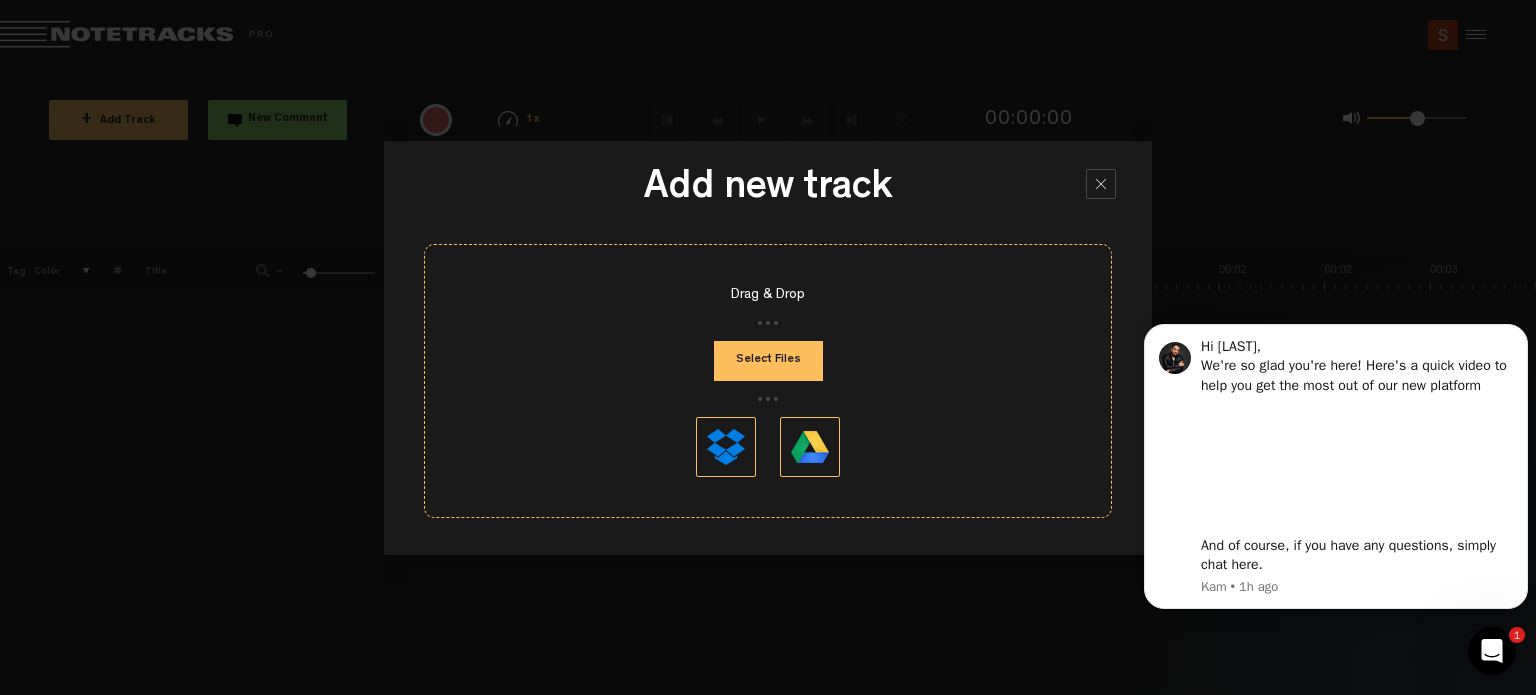 click at bounding box center (810, 447) 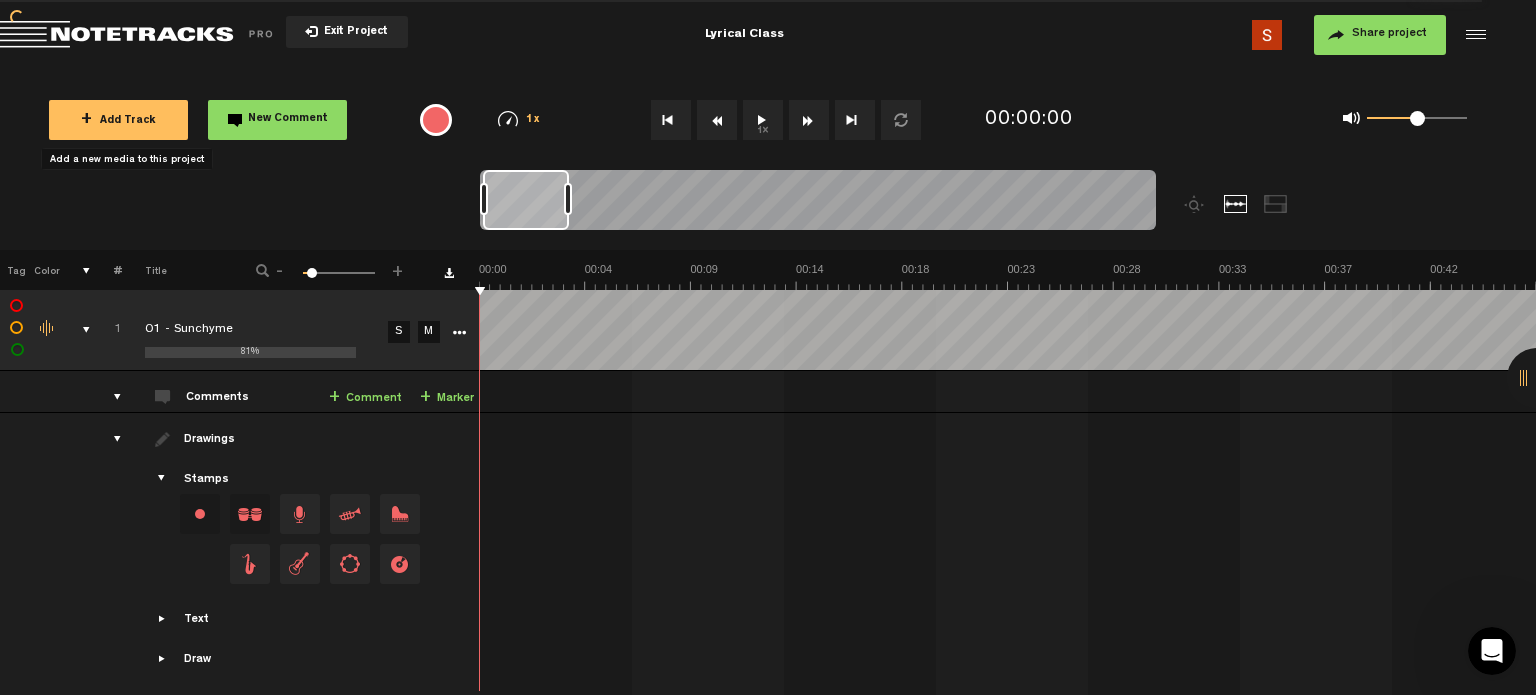 type 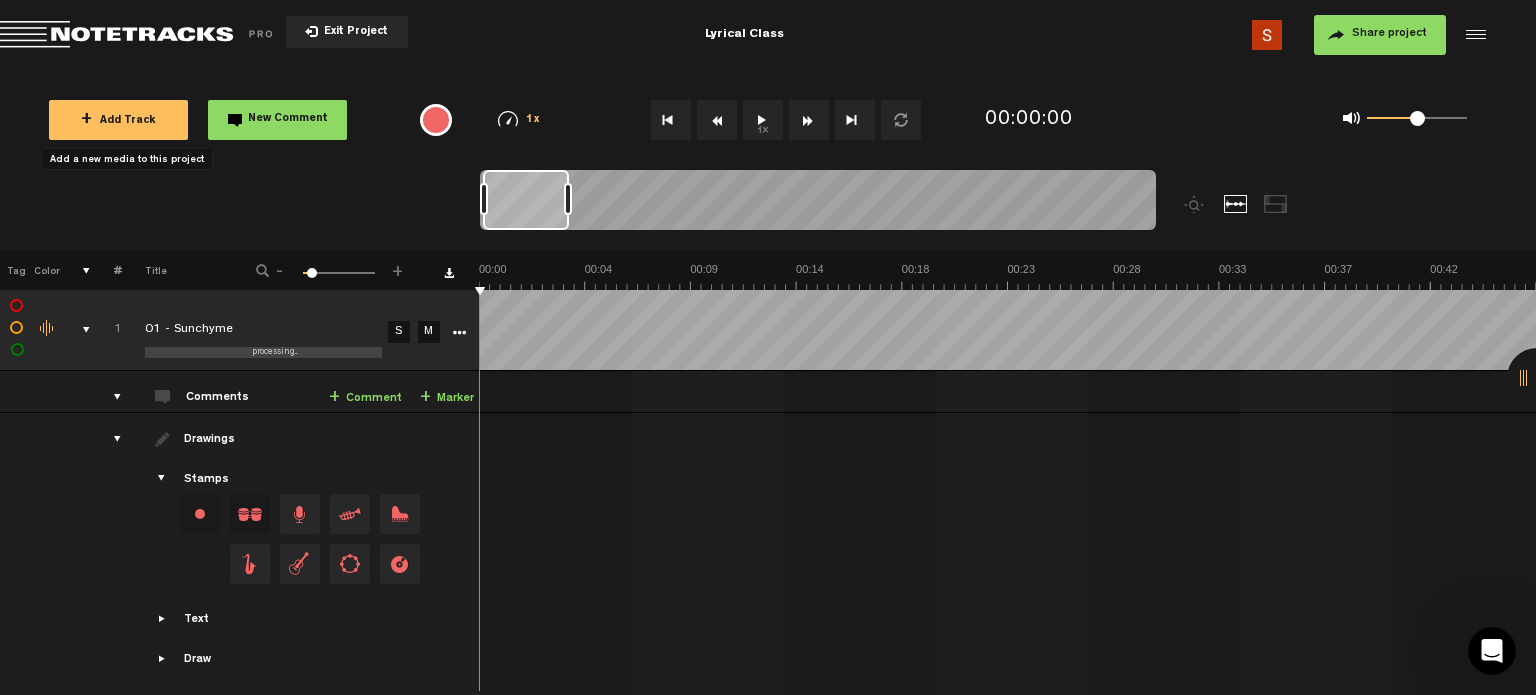 click on "1x" at bounding box center [763, 120] 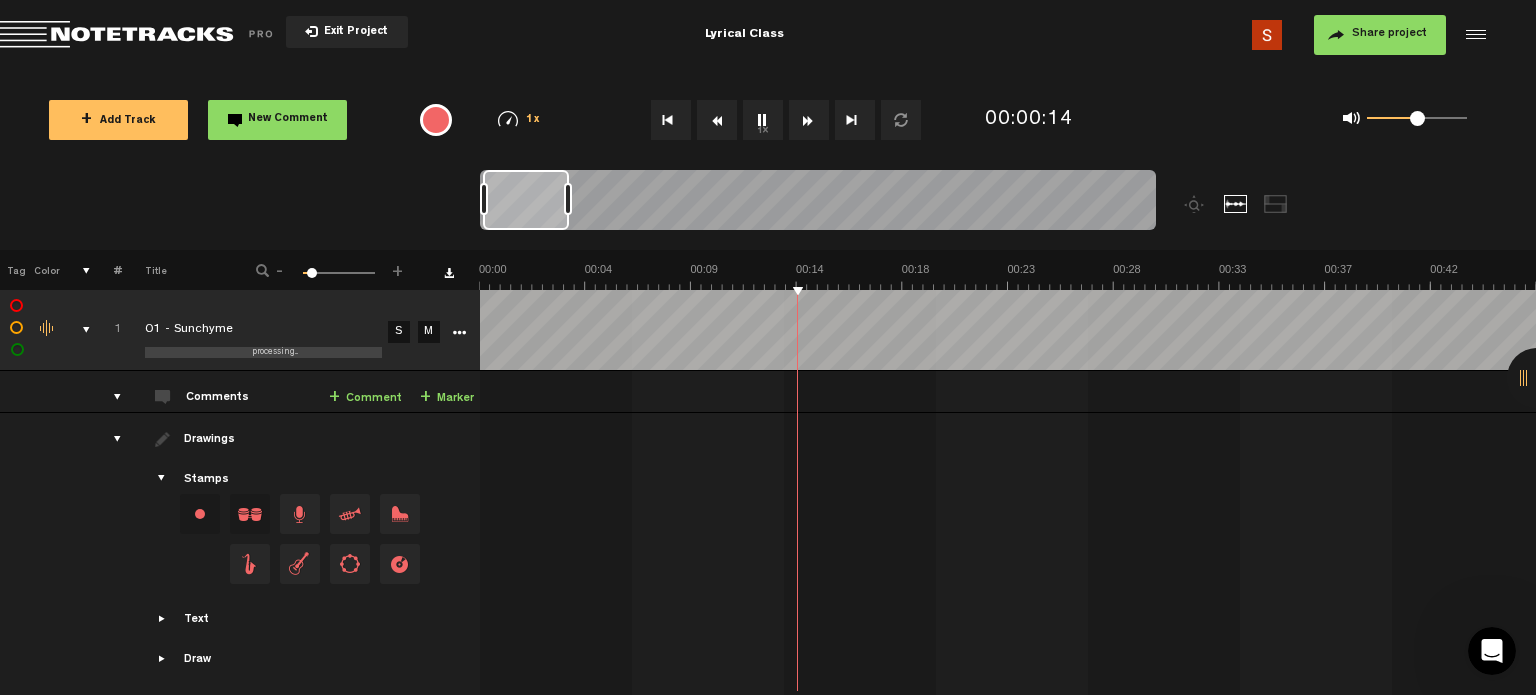 click on "1x" at bounding box center (763, 120) 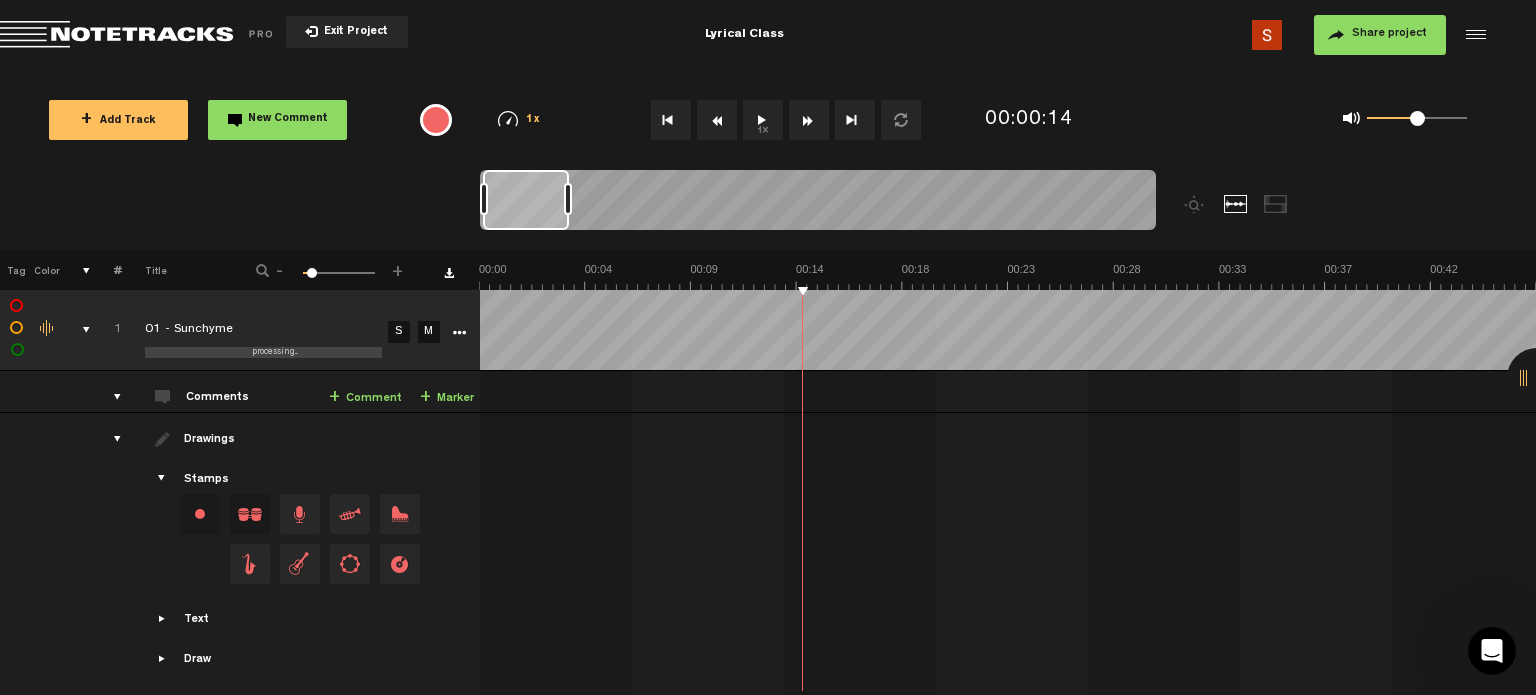 drag, startPoint x: 805, startPoint y: 287, endPoint x: 476, endPoint y: 283, distance: 329.02432 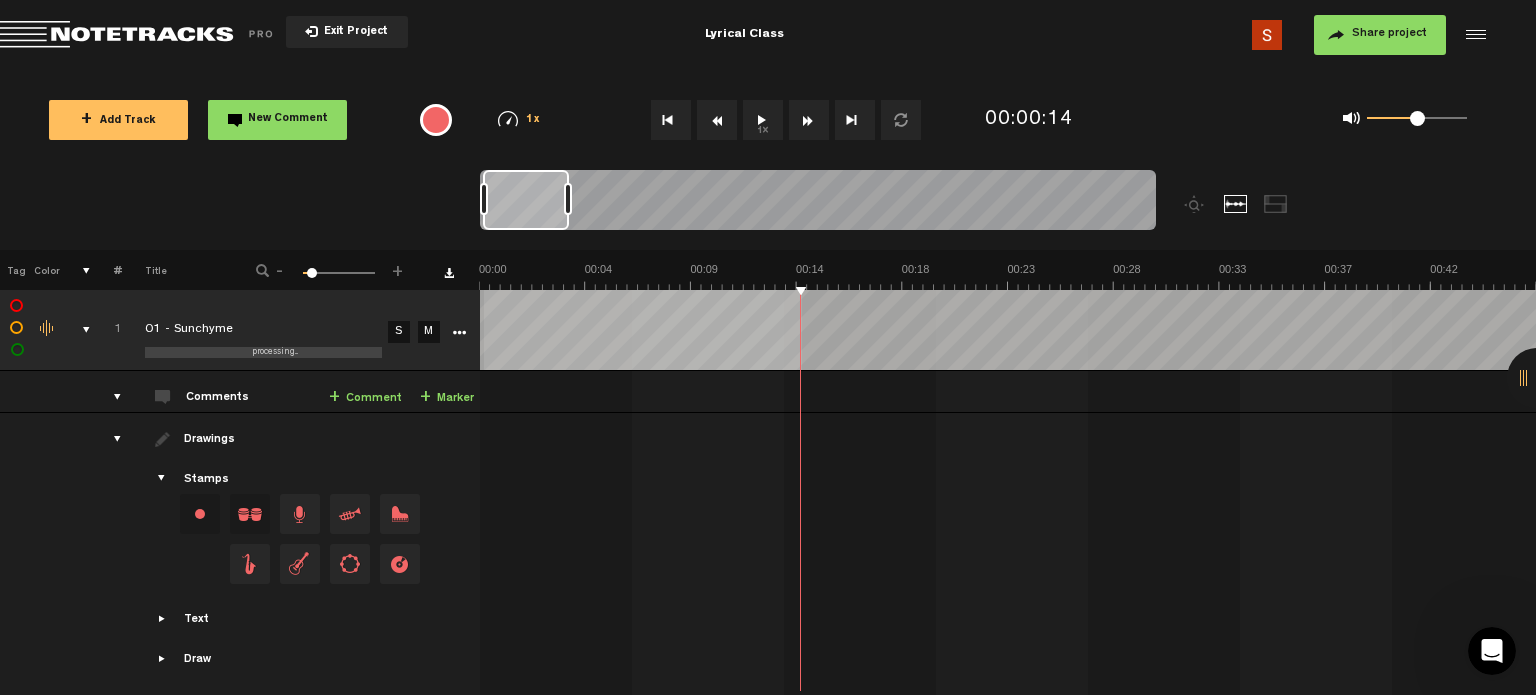 click on "1                    processing...                    01 - Sunchyme               S                M                                 Export to Headliner                 Update                 Download                 Download original                 Export Audacity labels                 Export Audition Markers                 Delete" at bounding box center [768, 330] 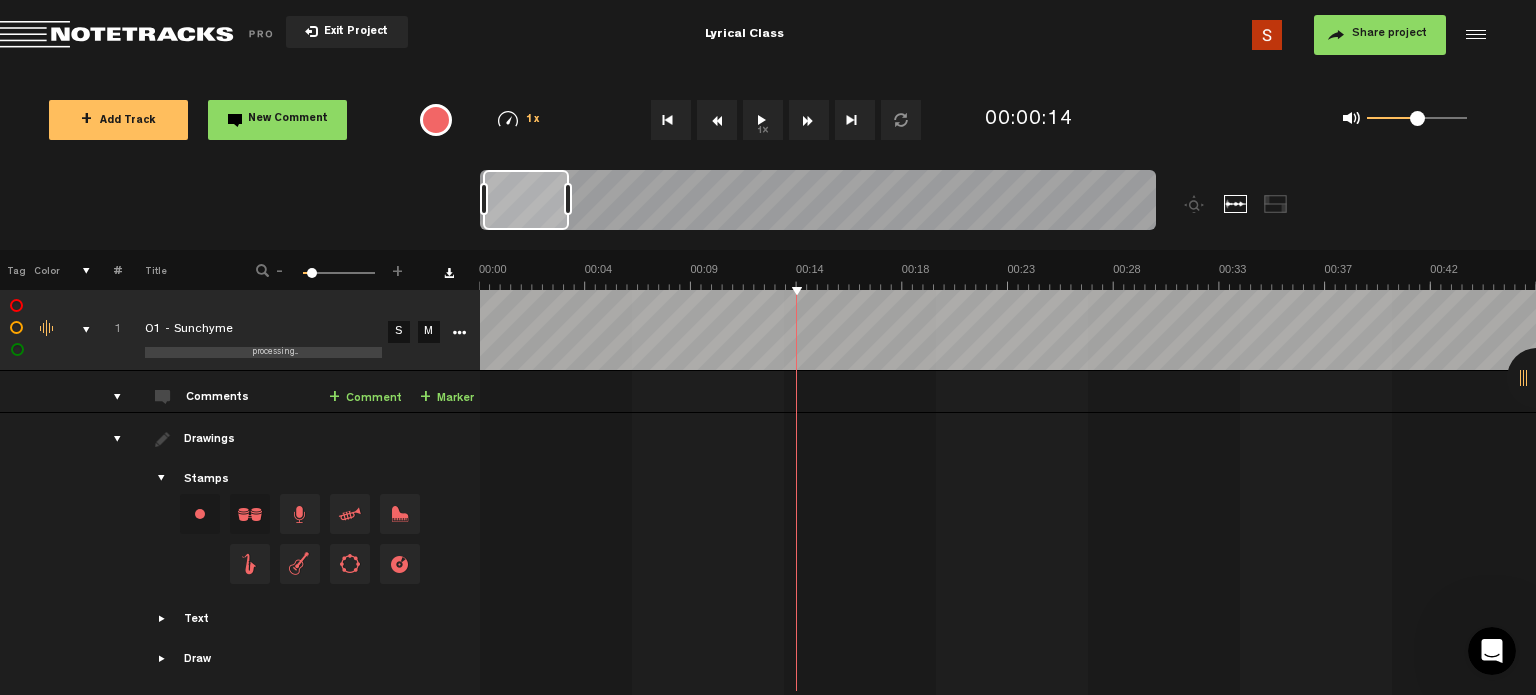 click on "1x" at bounding box center [763, 120] 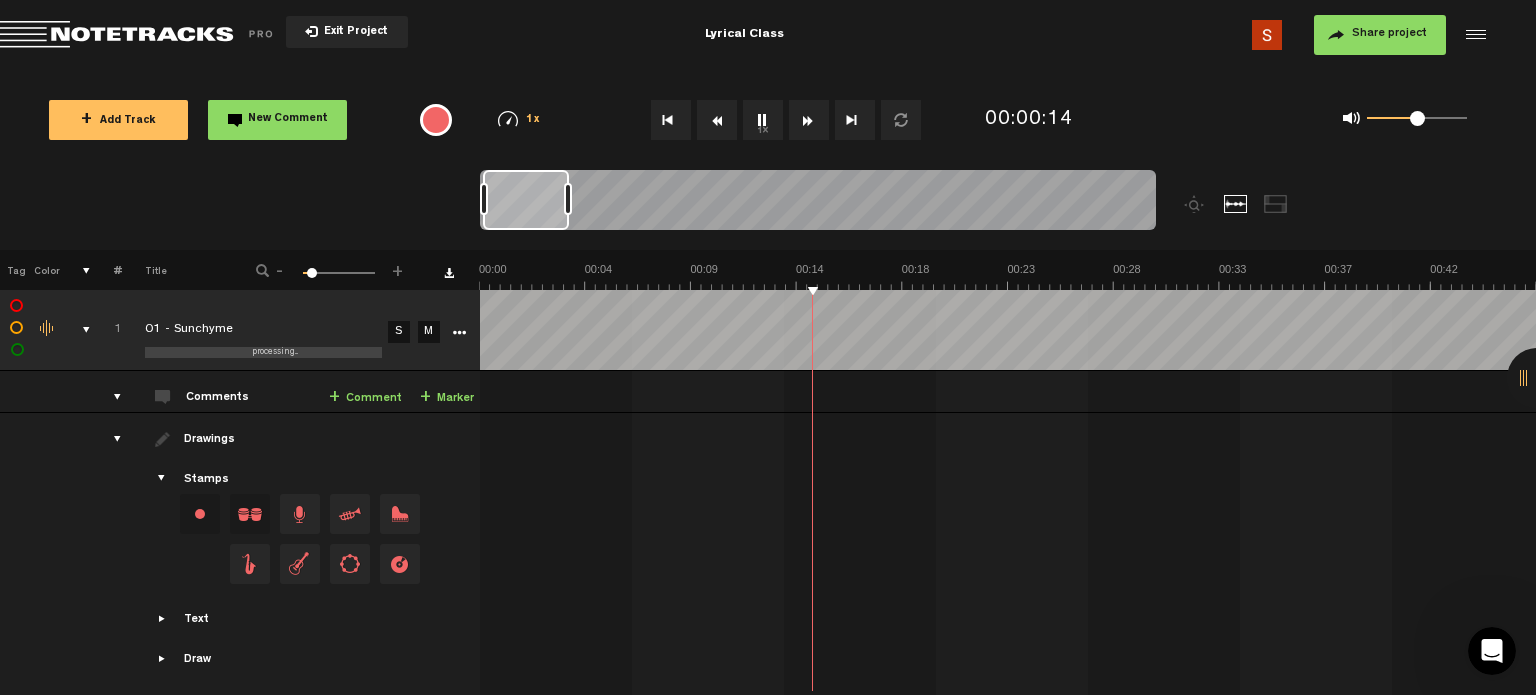 click on "1x" at bounding box center [763, 120] 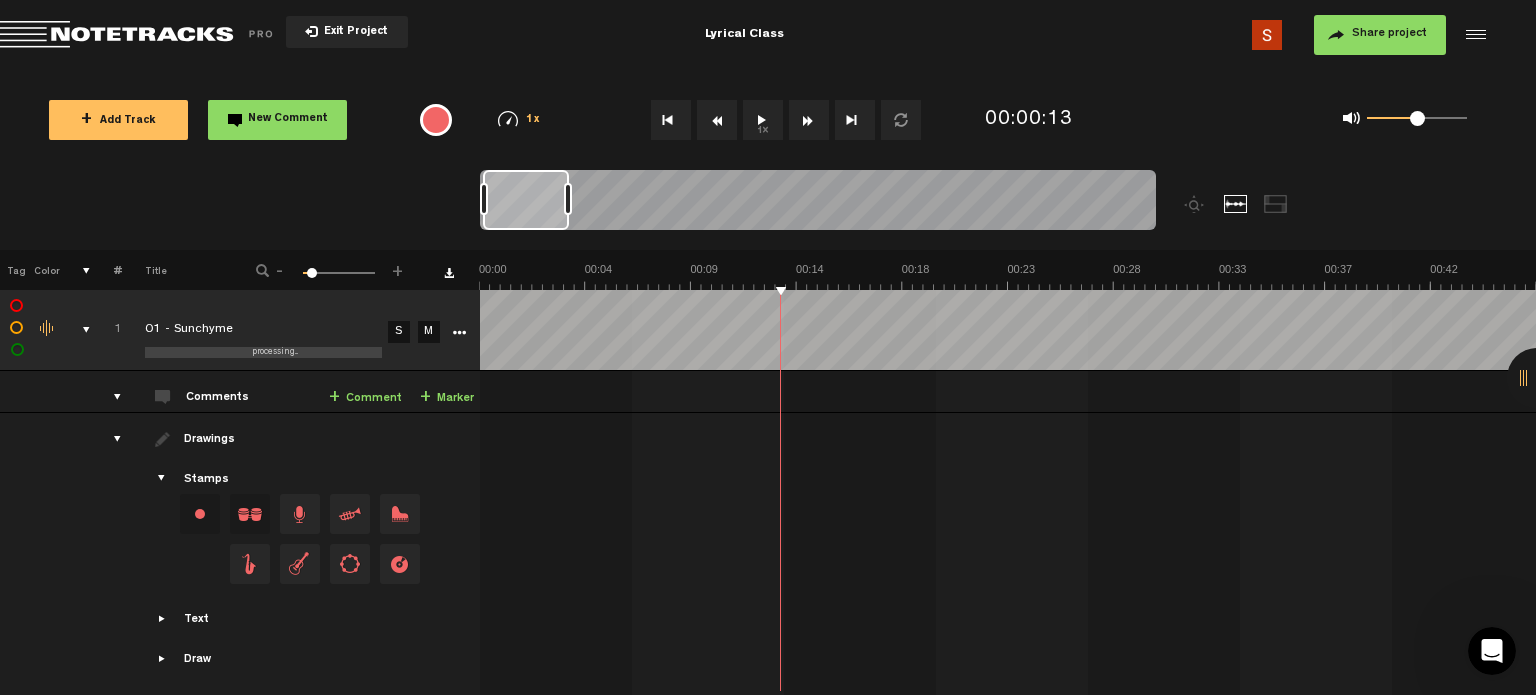 drag, startPoint x: 804, startPoint y: 289, endPoint x: 777, endPoint y: 125, distance: 166.2077 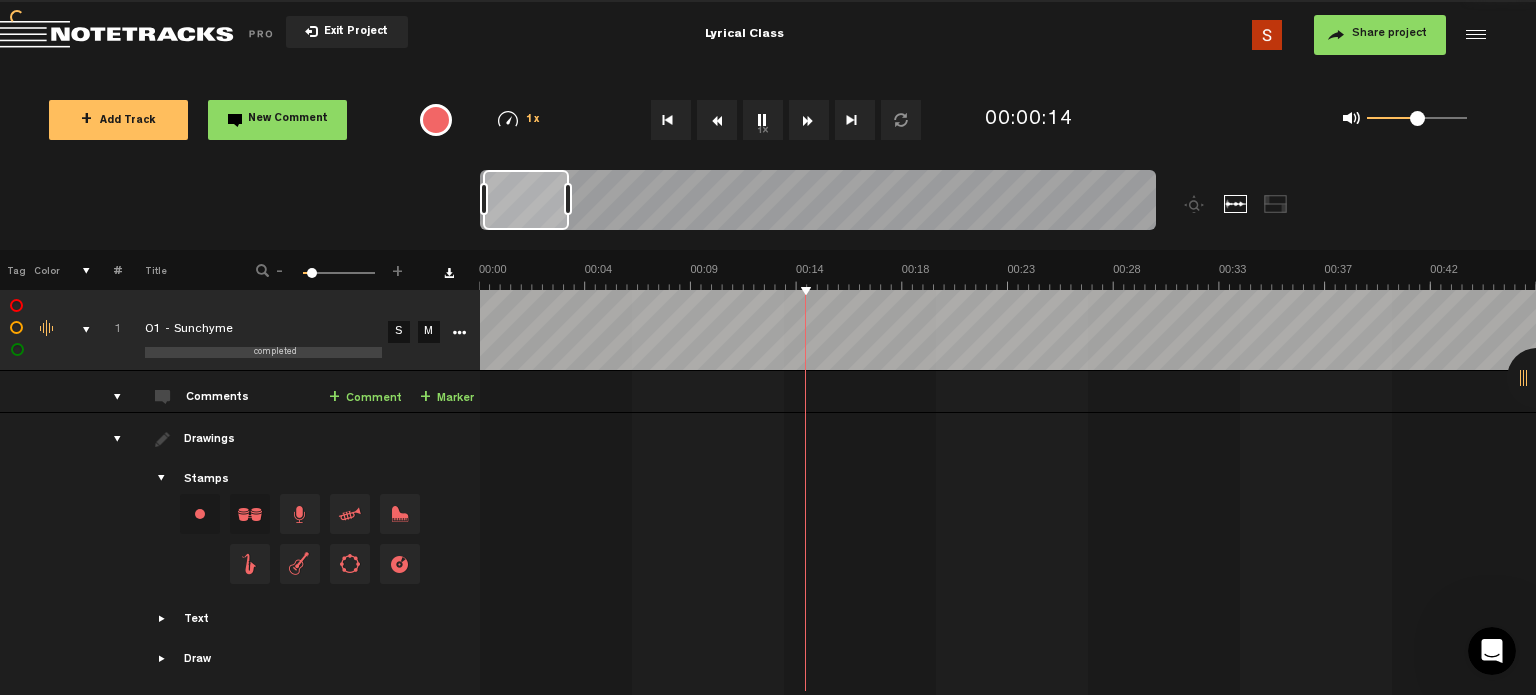 click on "1x" at bounding box center (763, 120) 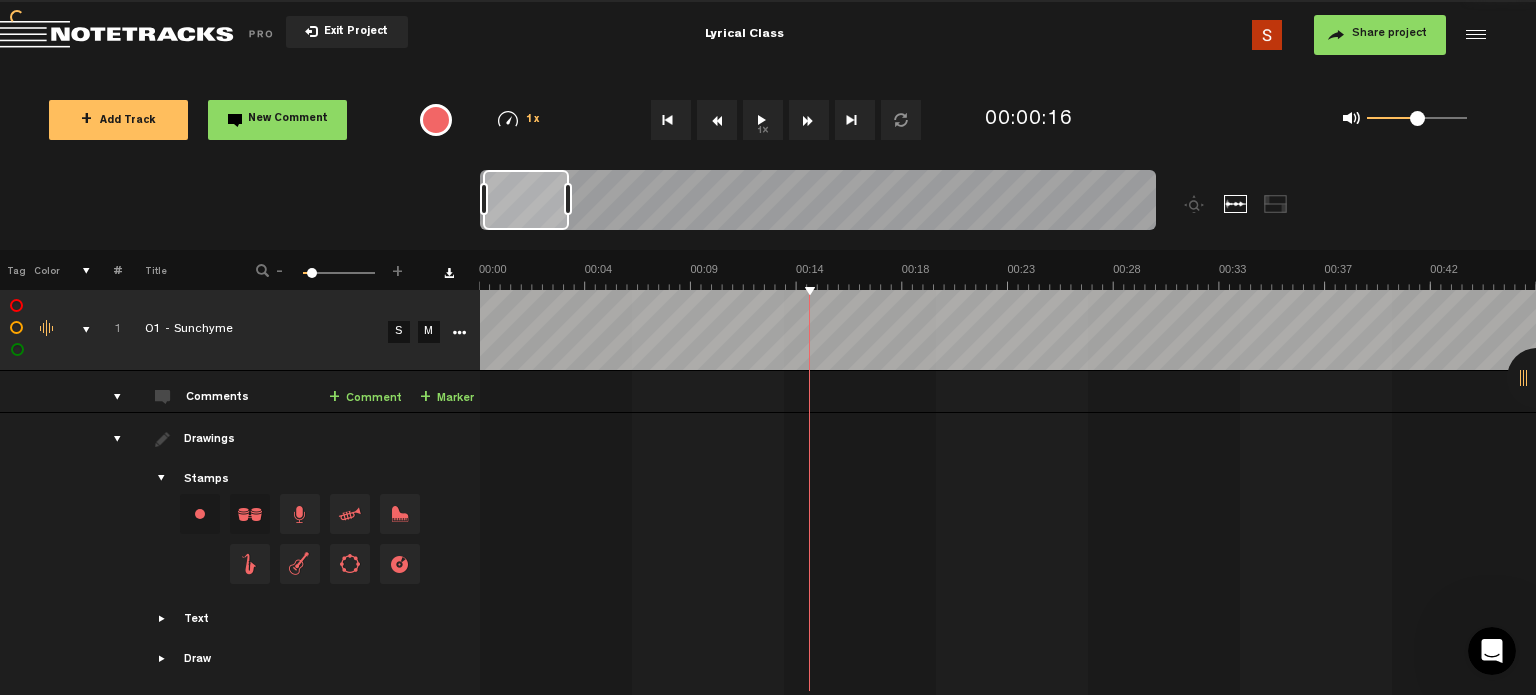 drag, startPoint x: 172, startPoint y: 398, endPoint x: 344, endPoint y: 392, distance: 172.10461 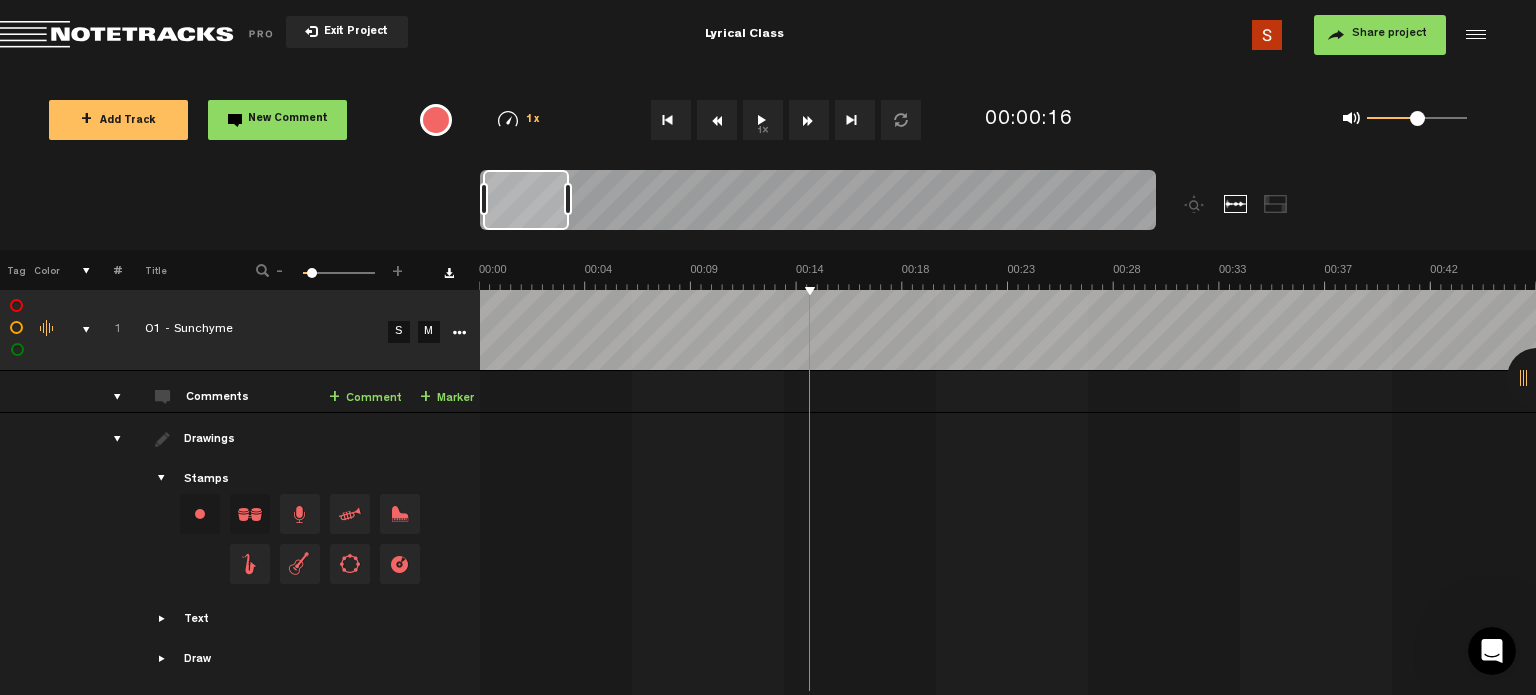 click on "+ Comment" at bounding box center (365, 398) 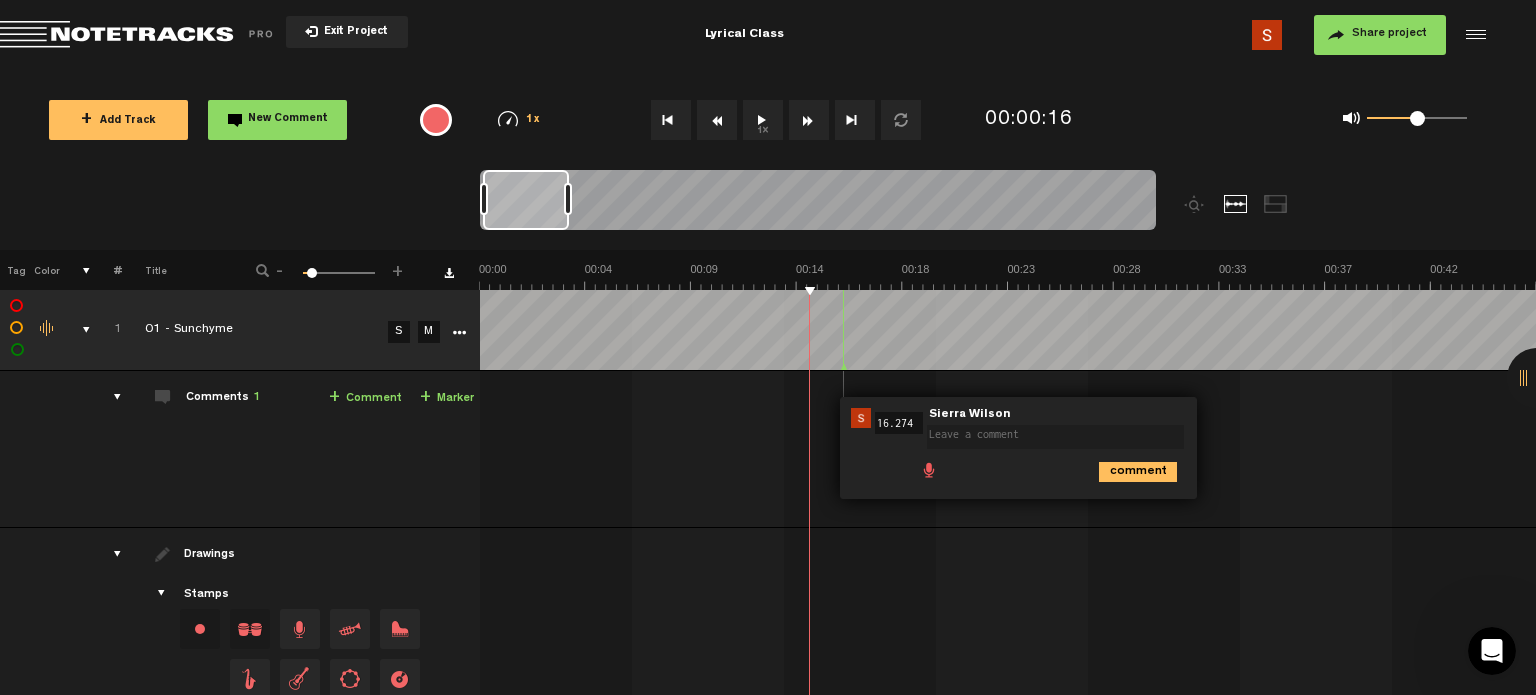 click on "+" at bounding box center [425, 398] 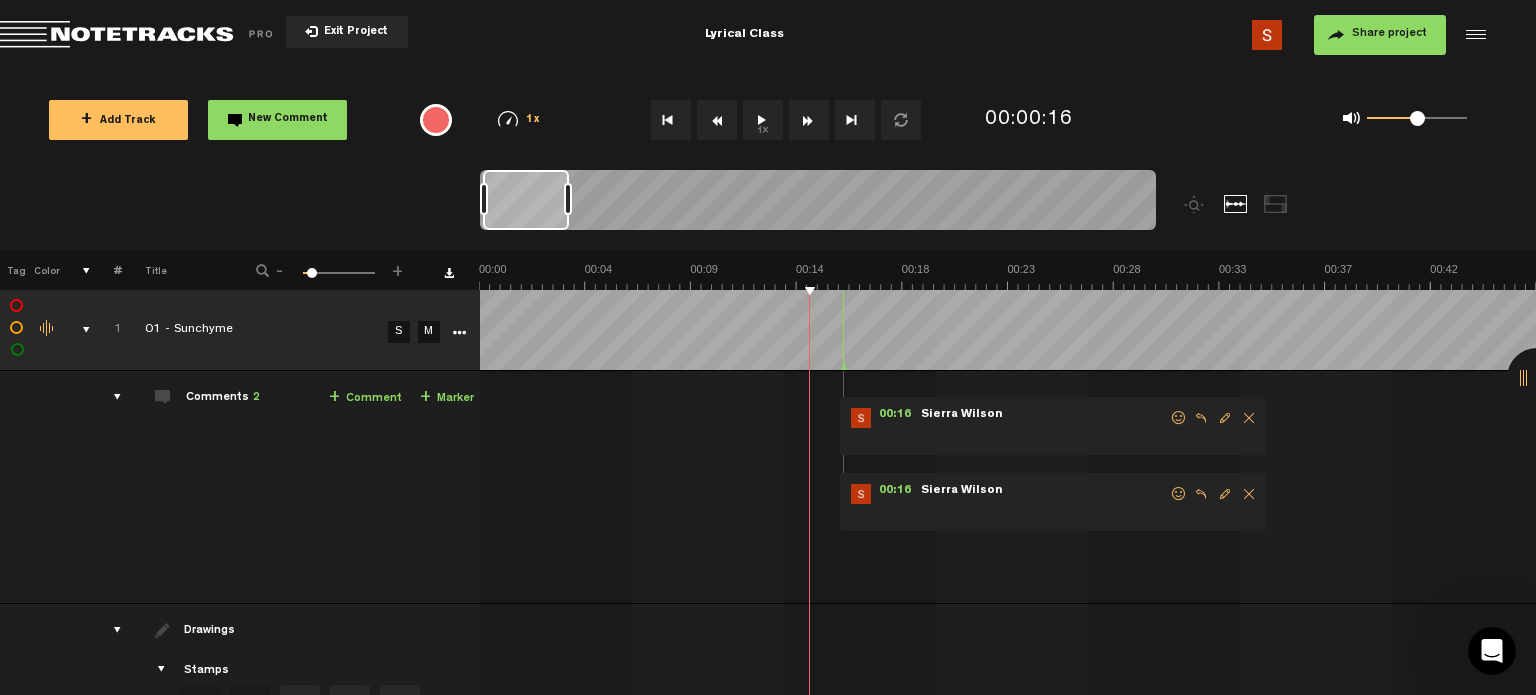 click at bounding box center [1249, 494] 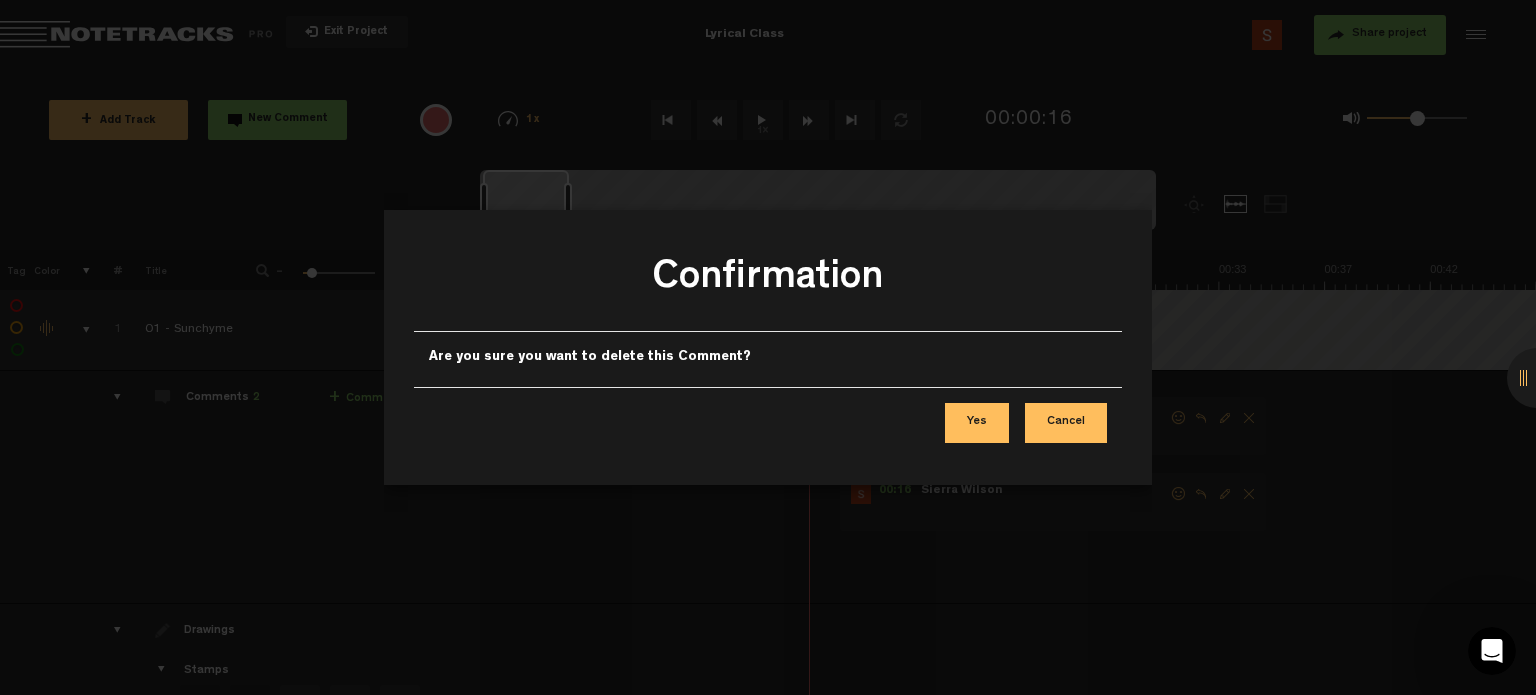 click on "Yes" at bounding box center (977, 423) 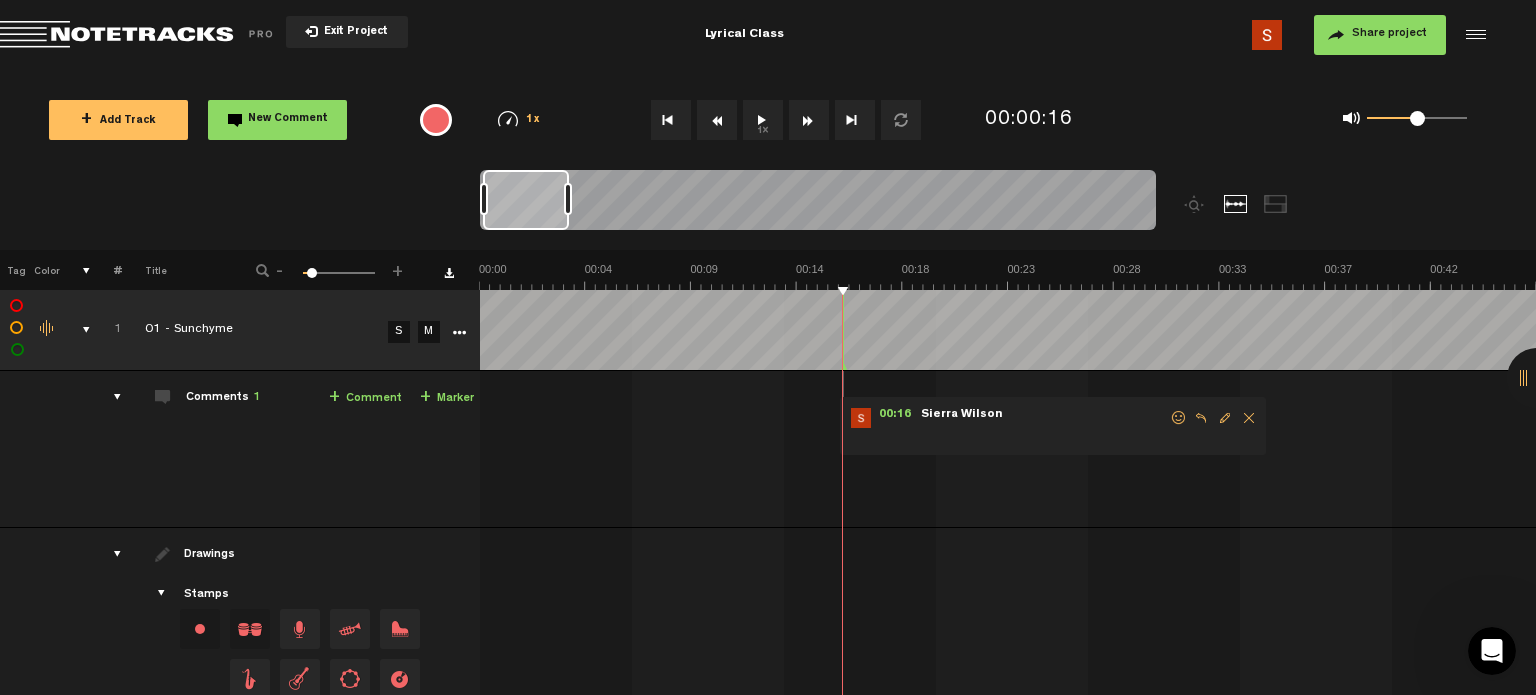 click on "1x" at bounding box center [763, 120] 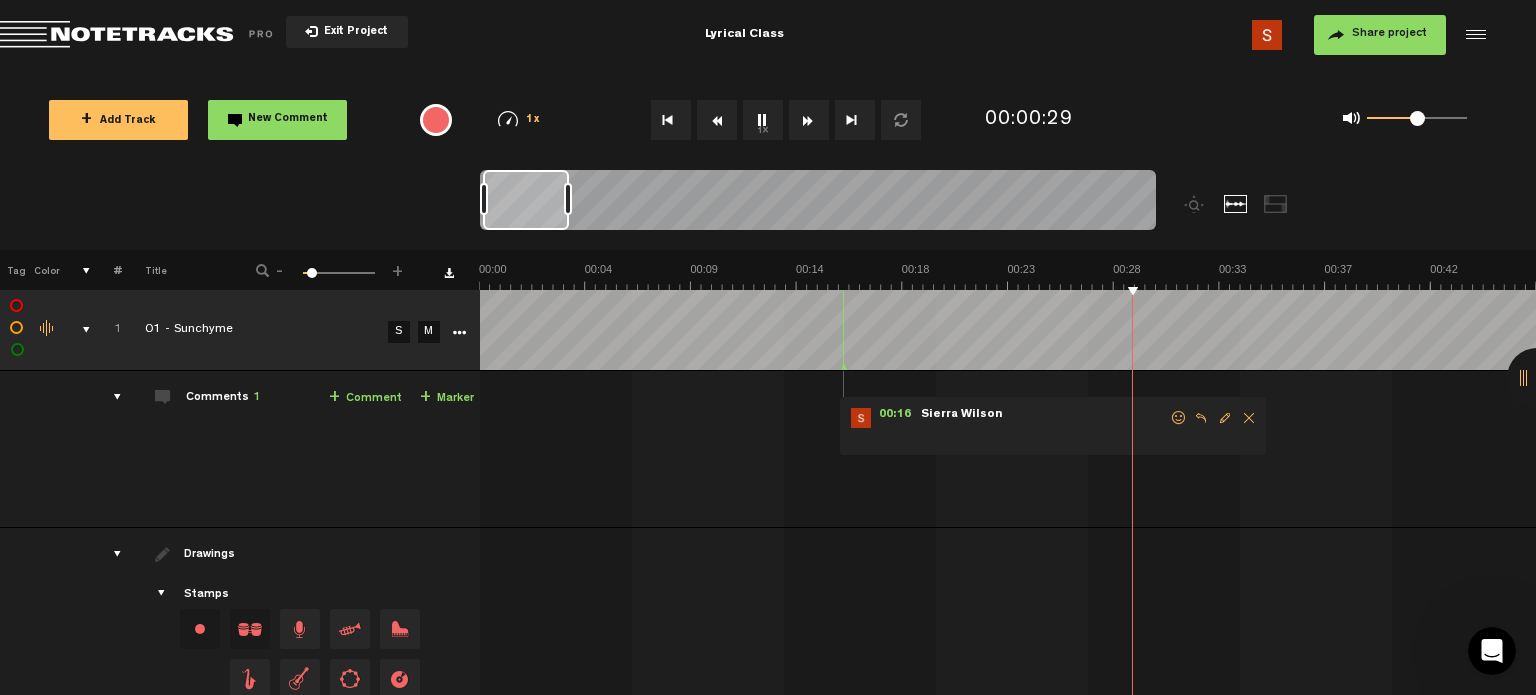 click on "+" at bounding box center (425, 398) 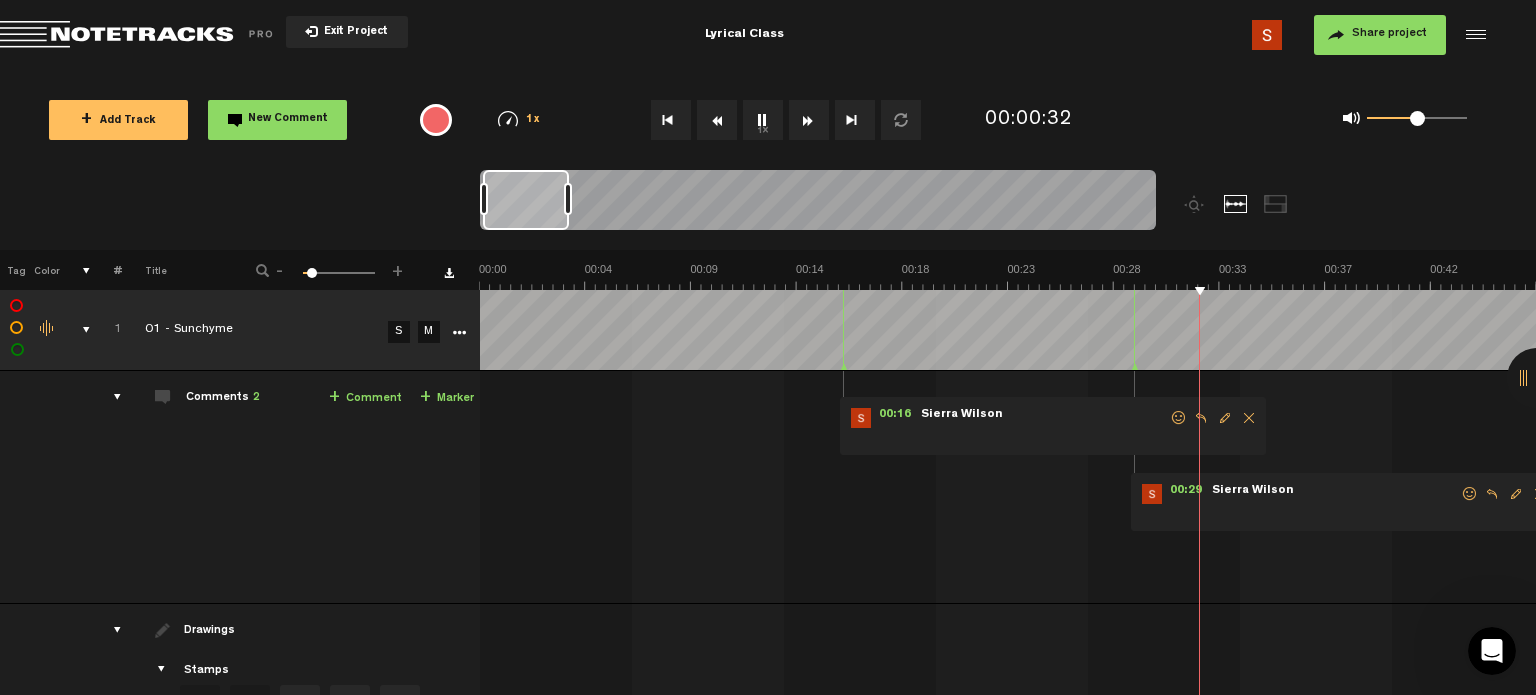 scroll, scrollTop: 0, scrollLeft: 15, axis: horizontal 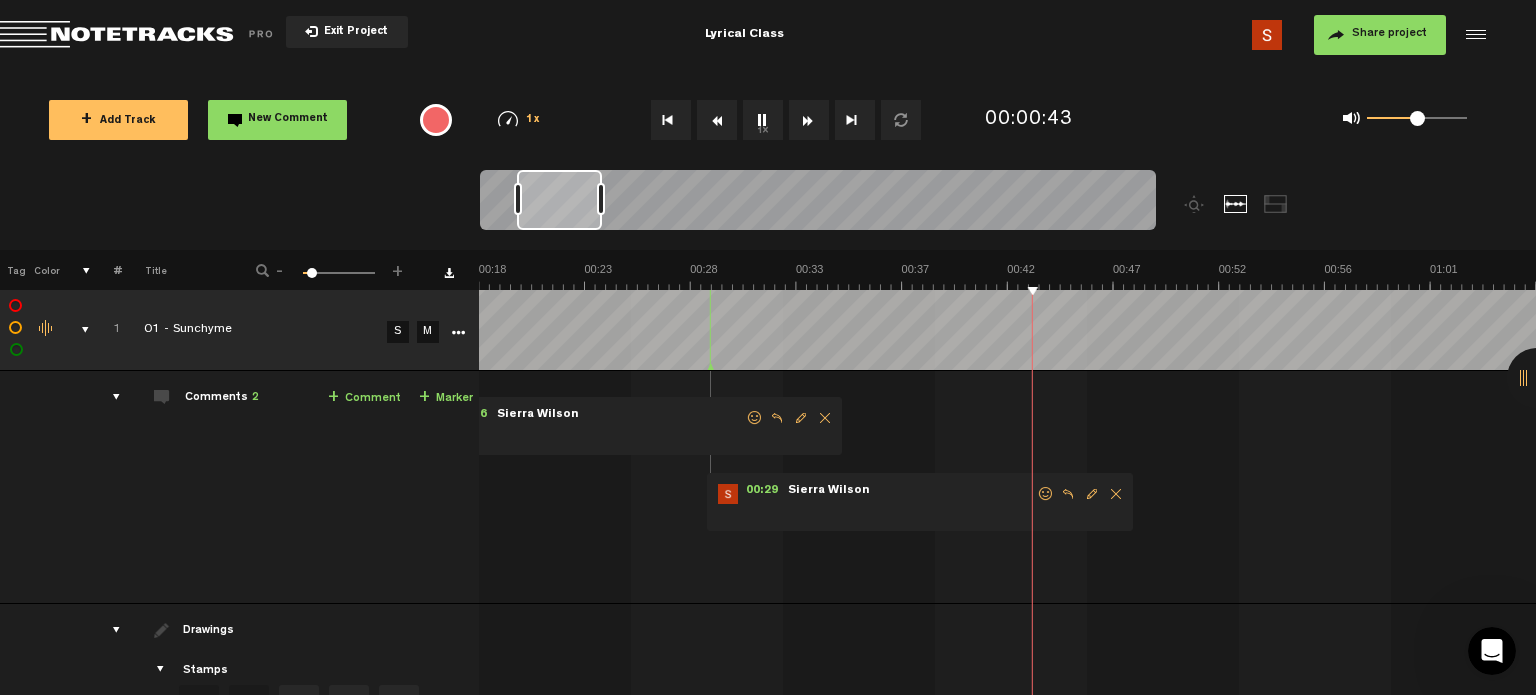 click on "+" at bounding box center (424, 398) 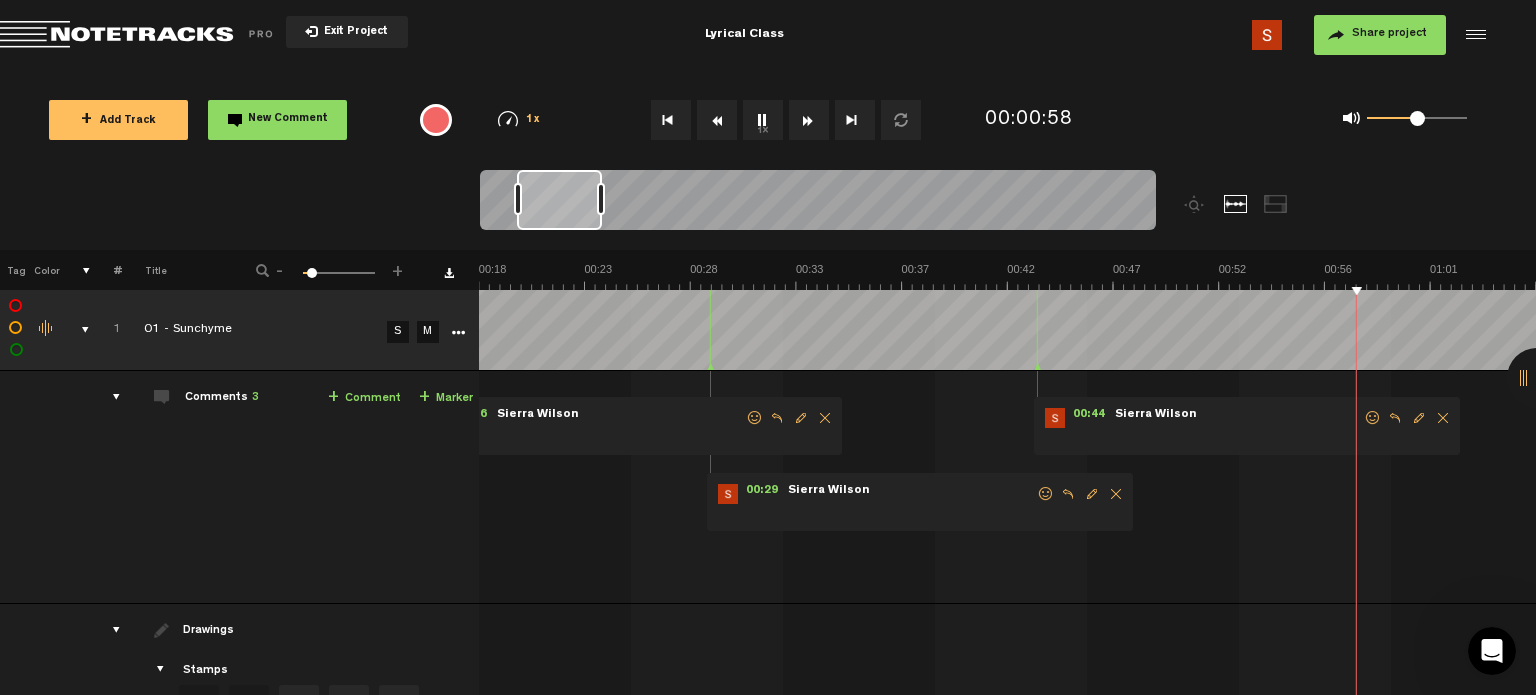 click on "+" at bounding box center (424, 398) 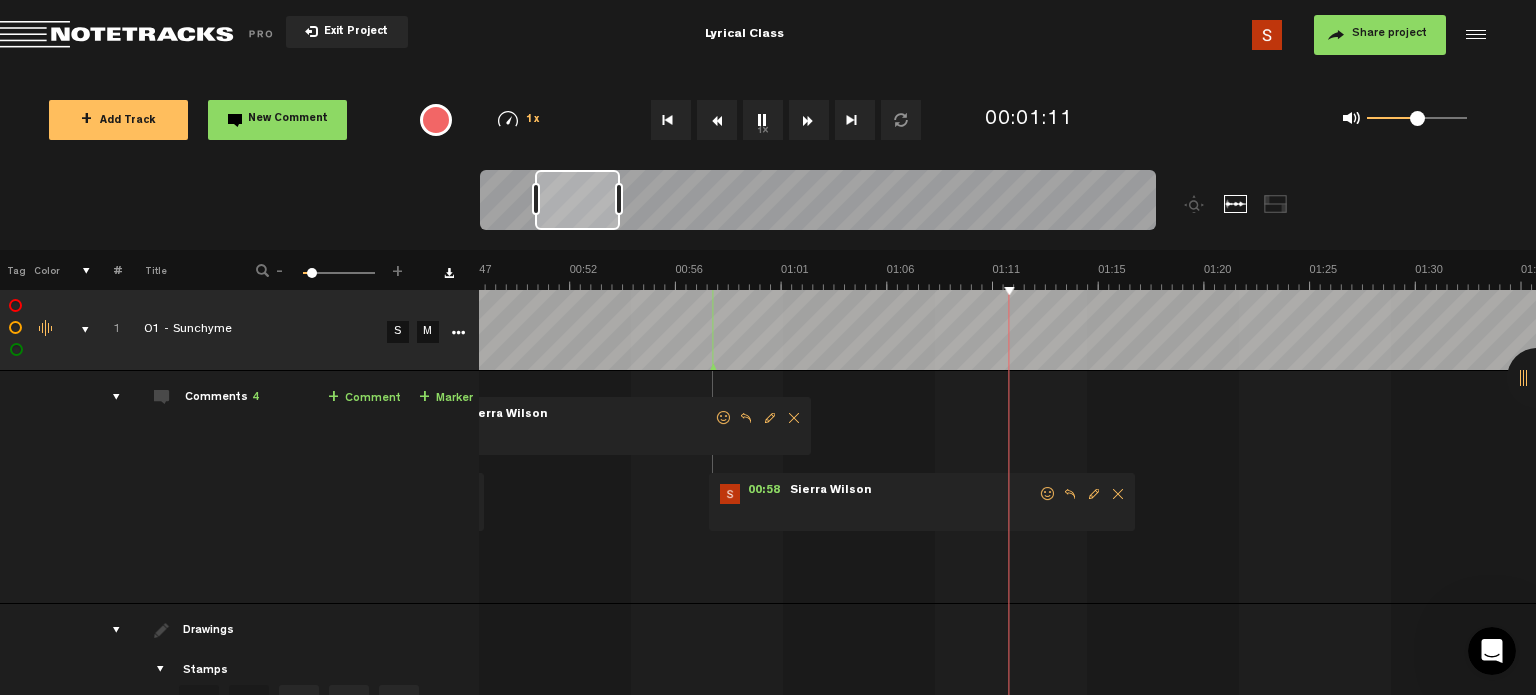 scroll, scrollTop: 0, scrollLeft: 1072, axis: horizontal 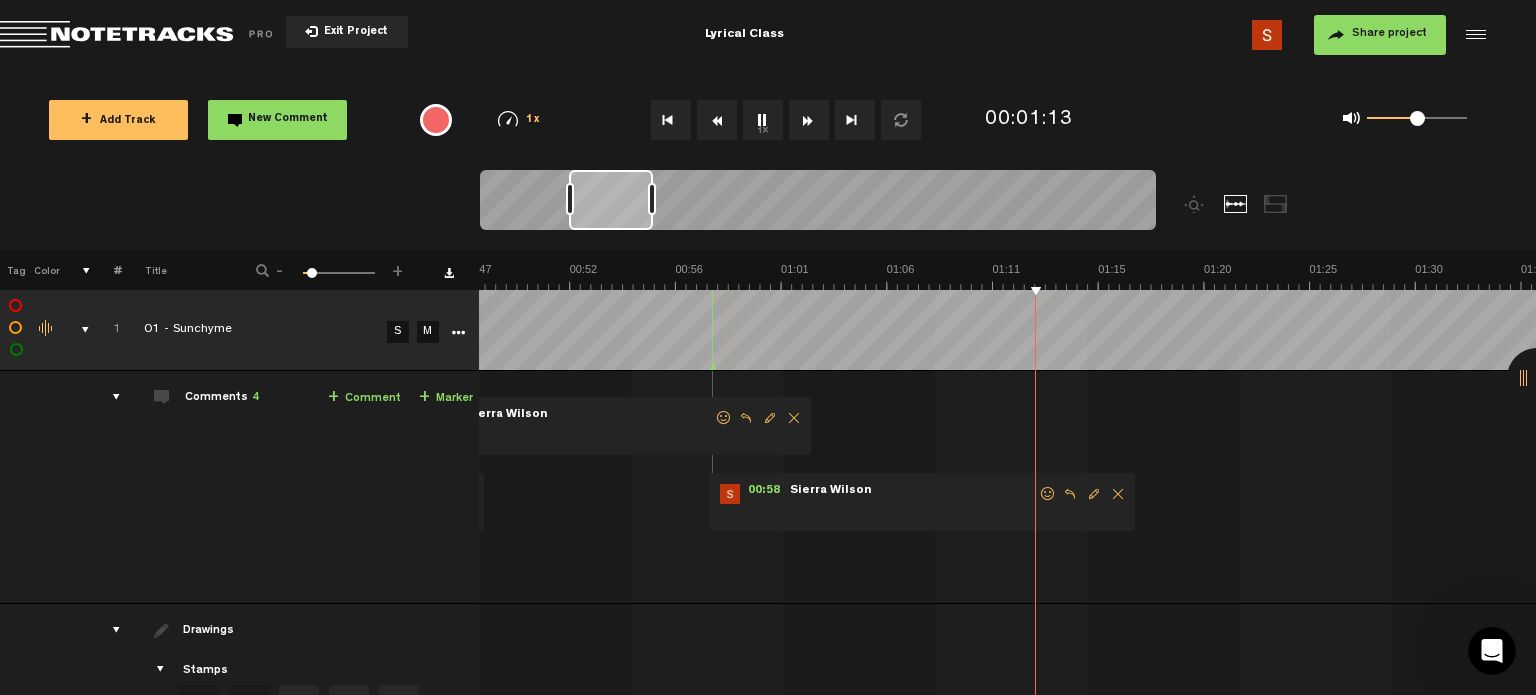 click on "+" at bounding box center (424, 398) 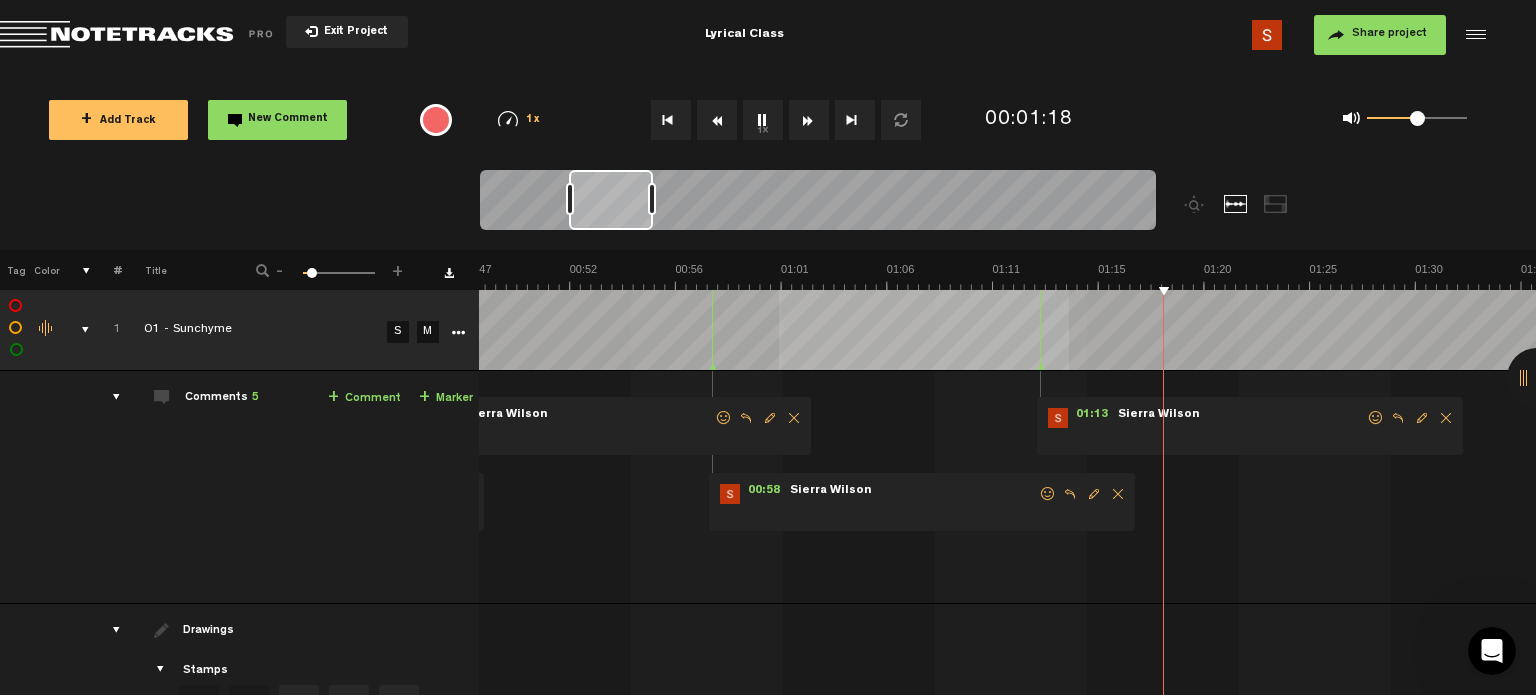 click on "+  New drawing Tag Color     # Title                -                 1   100   8                +                                                      1                    completed                    01 - Sunchyme               S                M                                 Export to Headliner                 Update                 Download                 Download original                 Export Audacity labels                 Export Audition Markers                 Delete" at bounding box center [767, 549] 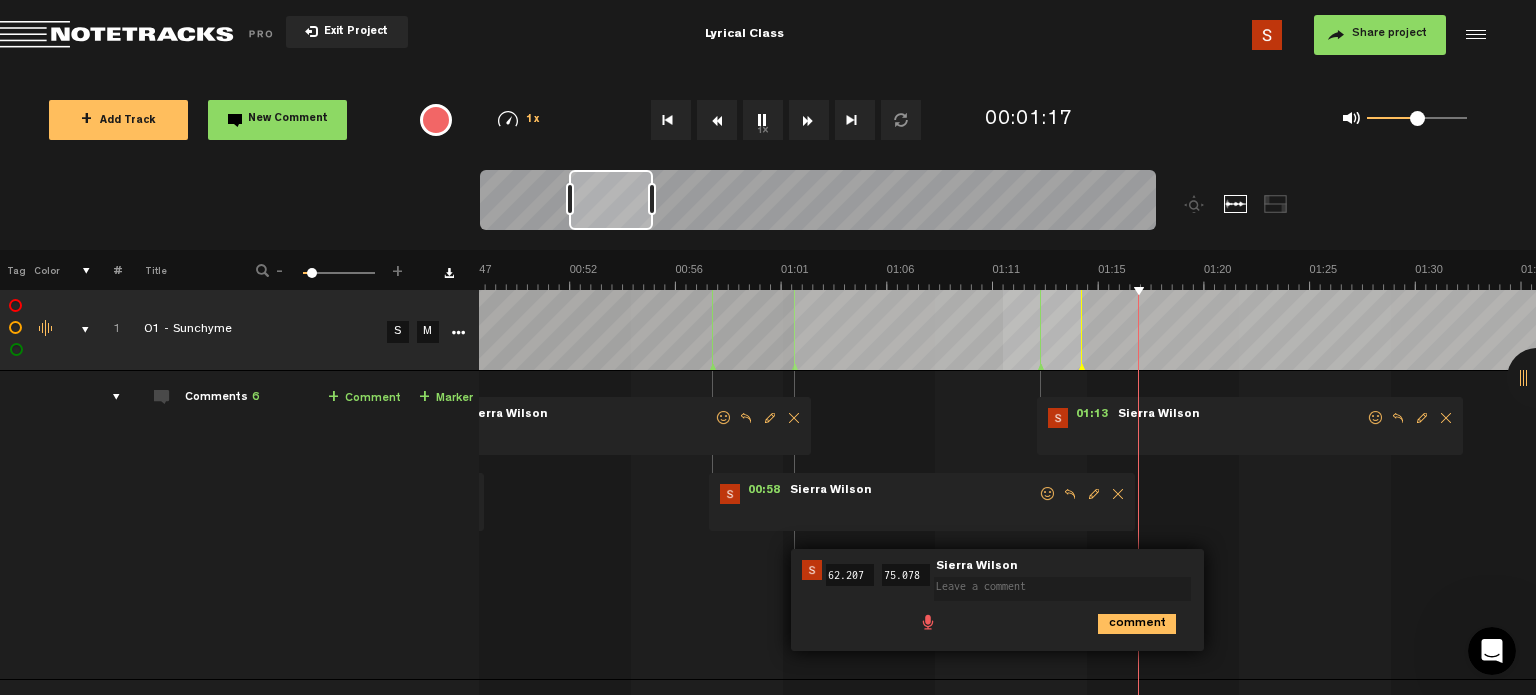 click on "+  New drawing Tag Color     # Title                -                 1   100   8                +                                                      1                    completed                    01 - Sunchyme               S                M                                 Export to Headliner                 Update                 Download                 Download original                 Export Audacity labels                 Export Audition Markers                 Delete" at bounding box center (767, 587) 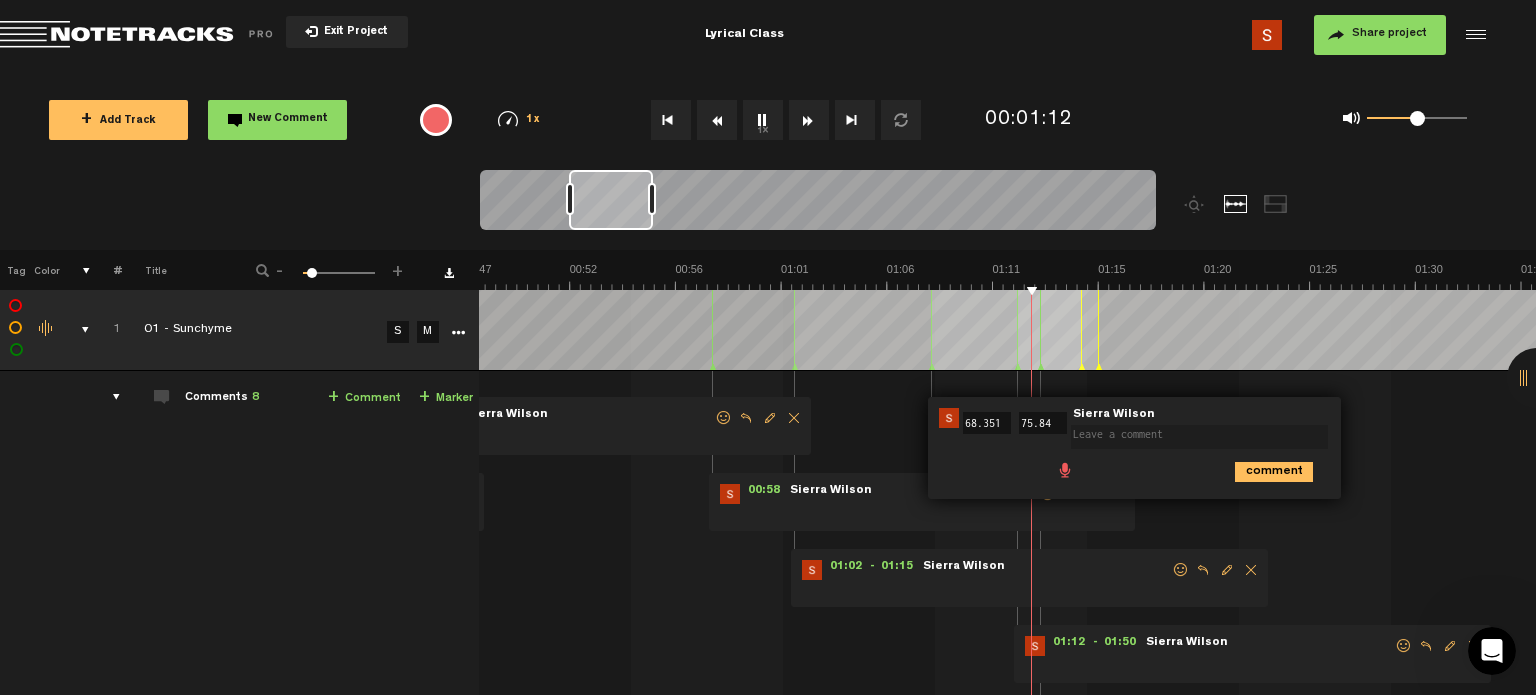 drag, startPoint x: 977, startPoint y: 462, endPoint x: 1092, endPoint y: 456, distance: 115.15642 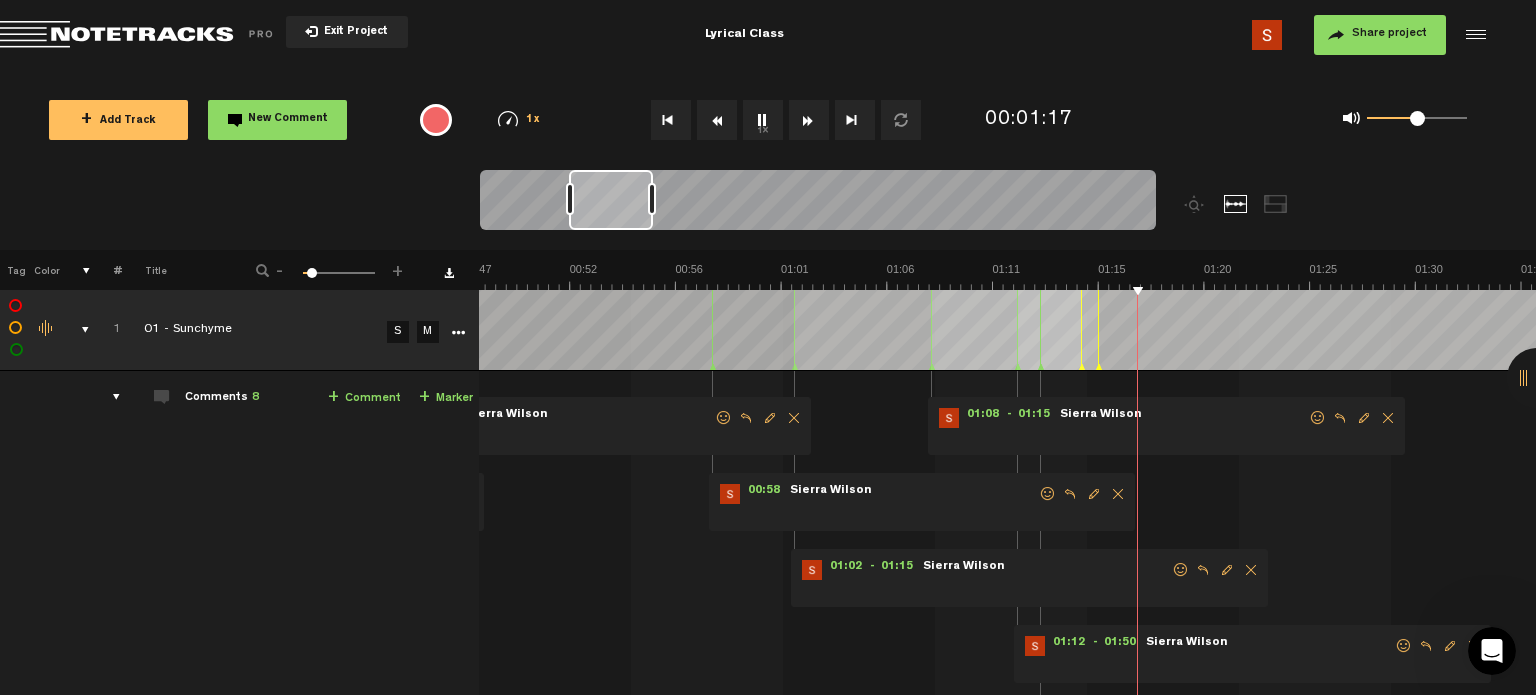 click at bounding box center [1388, 418] 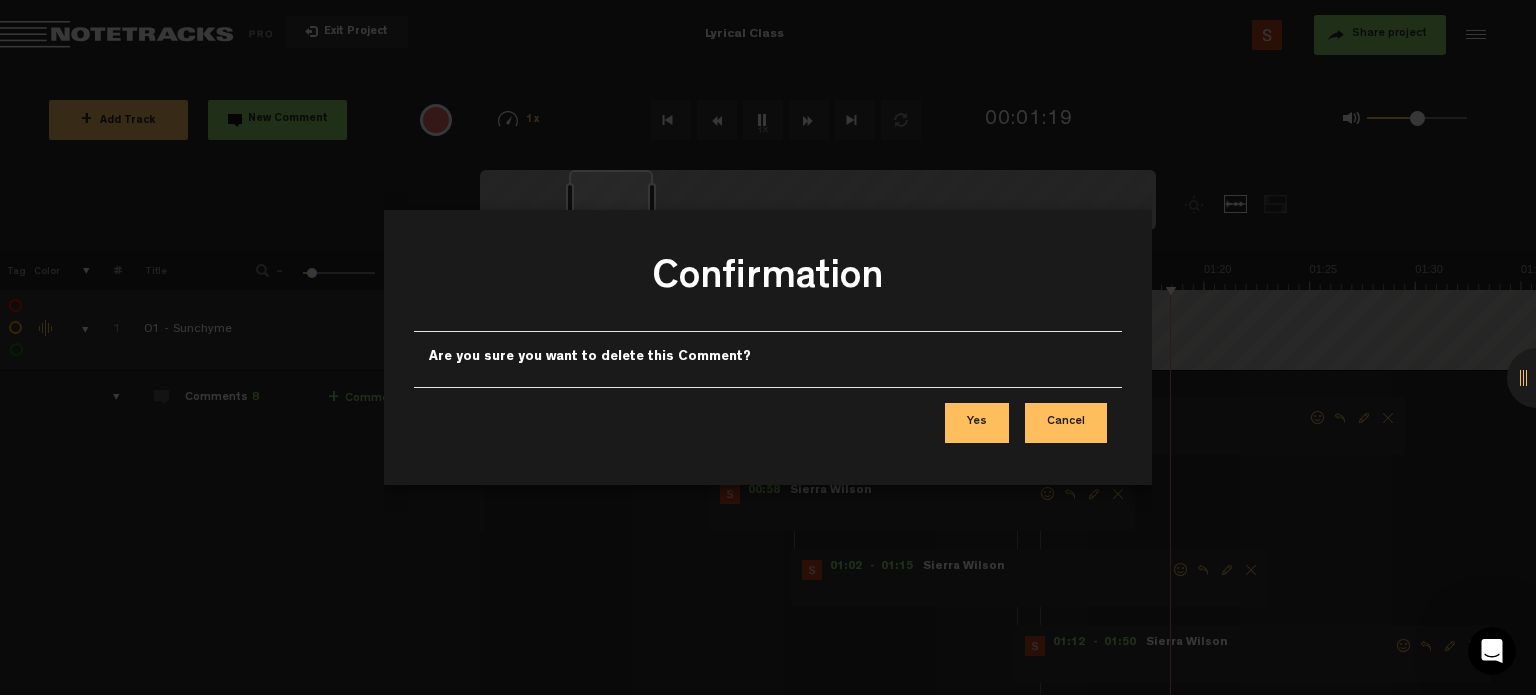 click on "Yes" at bounding box center (977, 423) 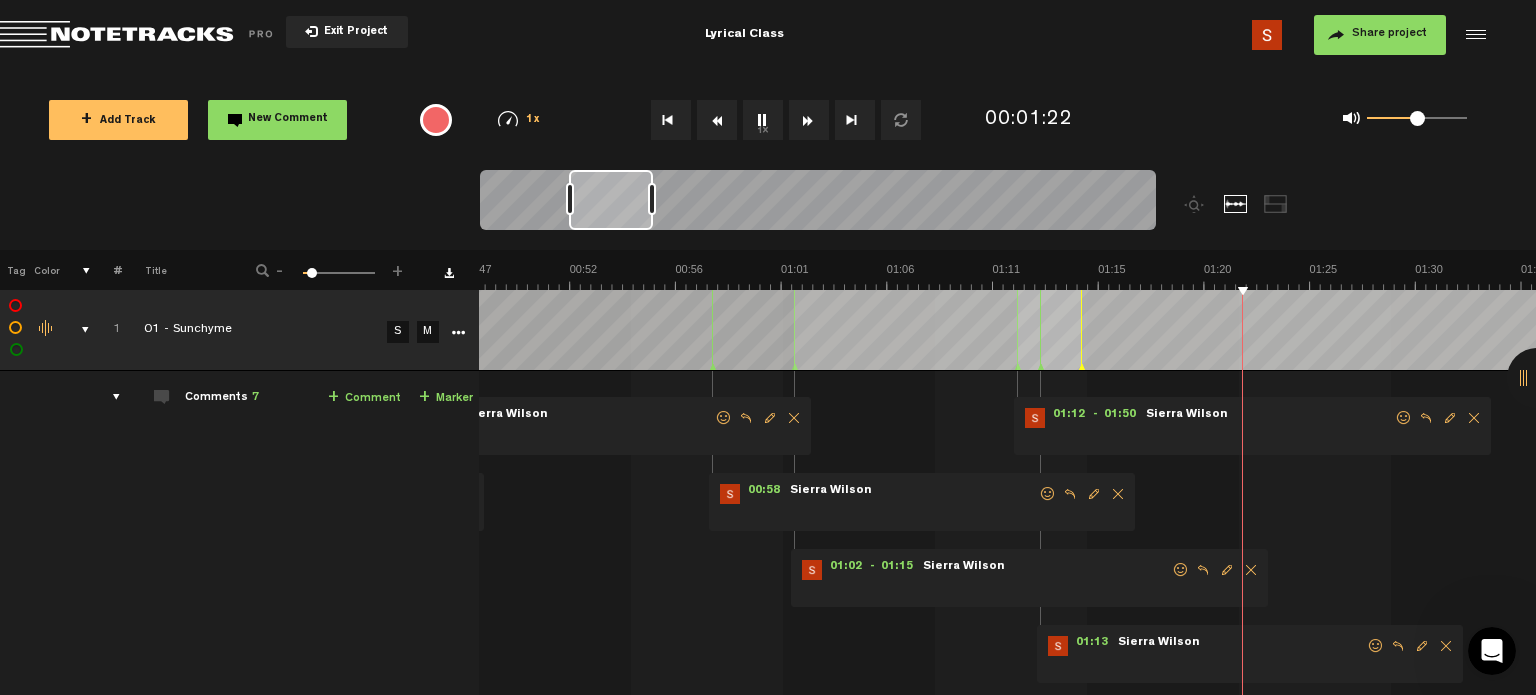 click at bounding box center (717, 120) 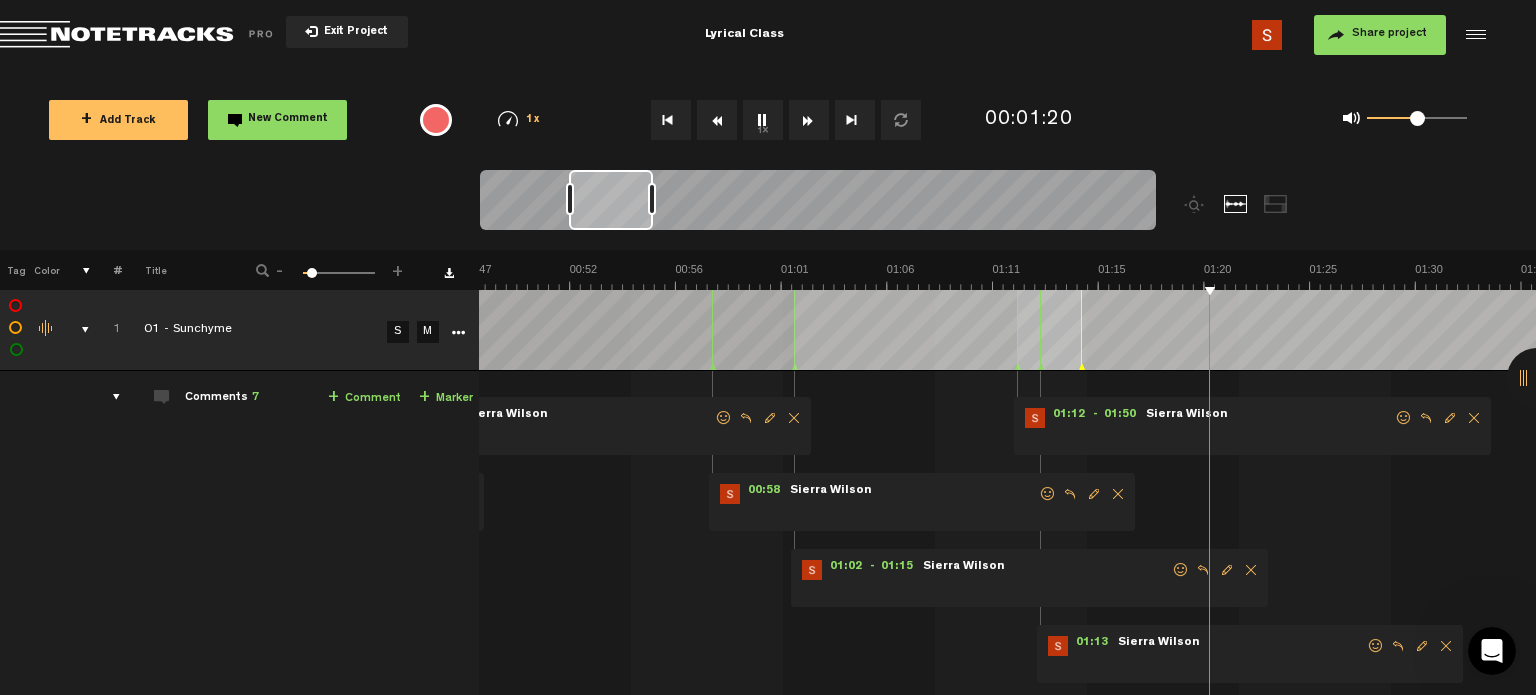 click at bounding box center (717, 120) 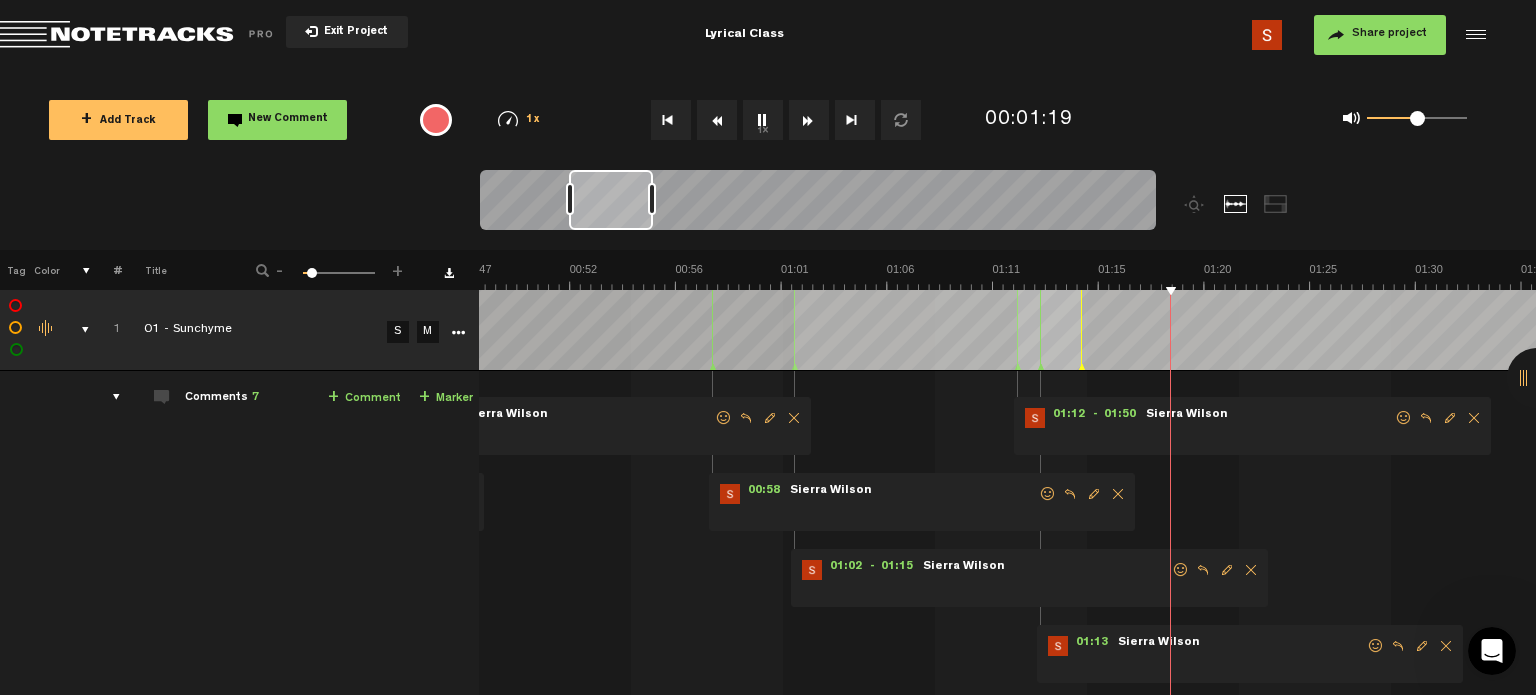 click at bounding box center (717, 120) 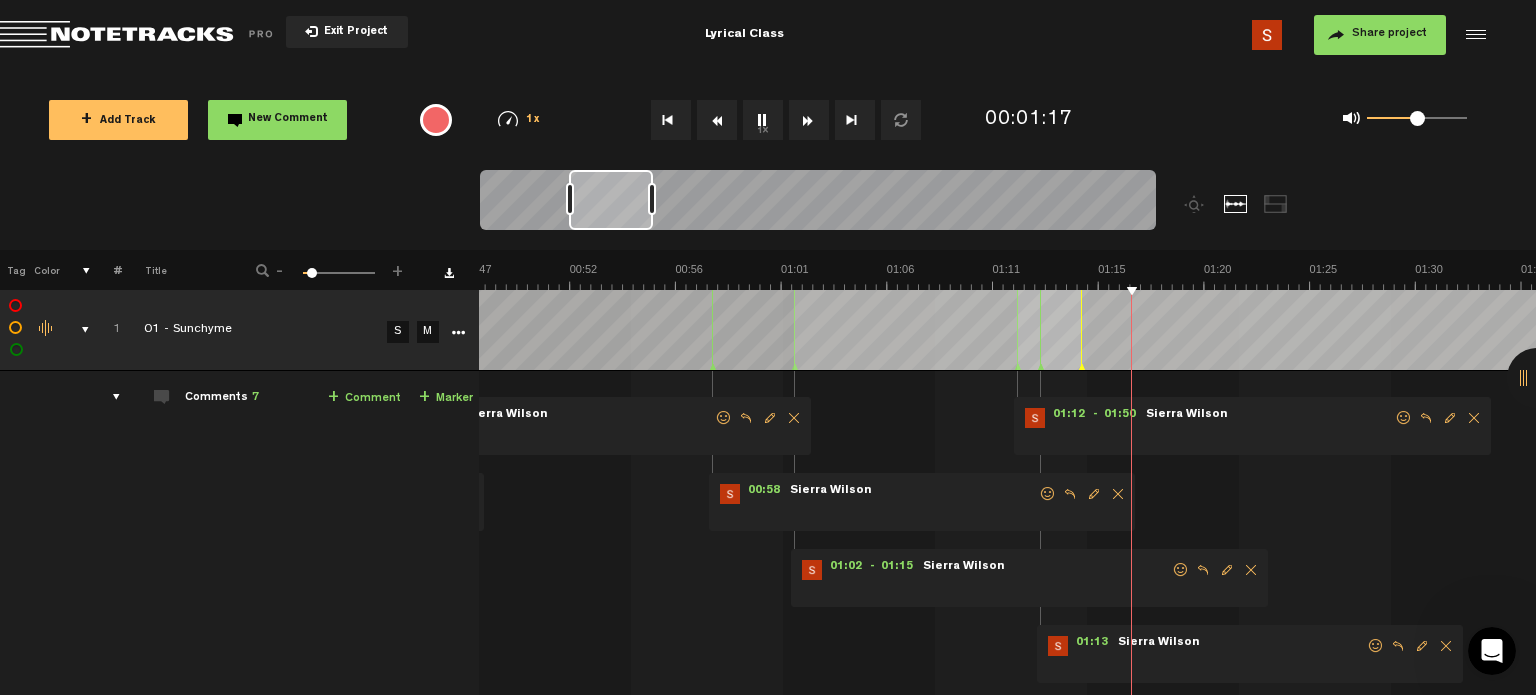click at bounding box center (717, 120) 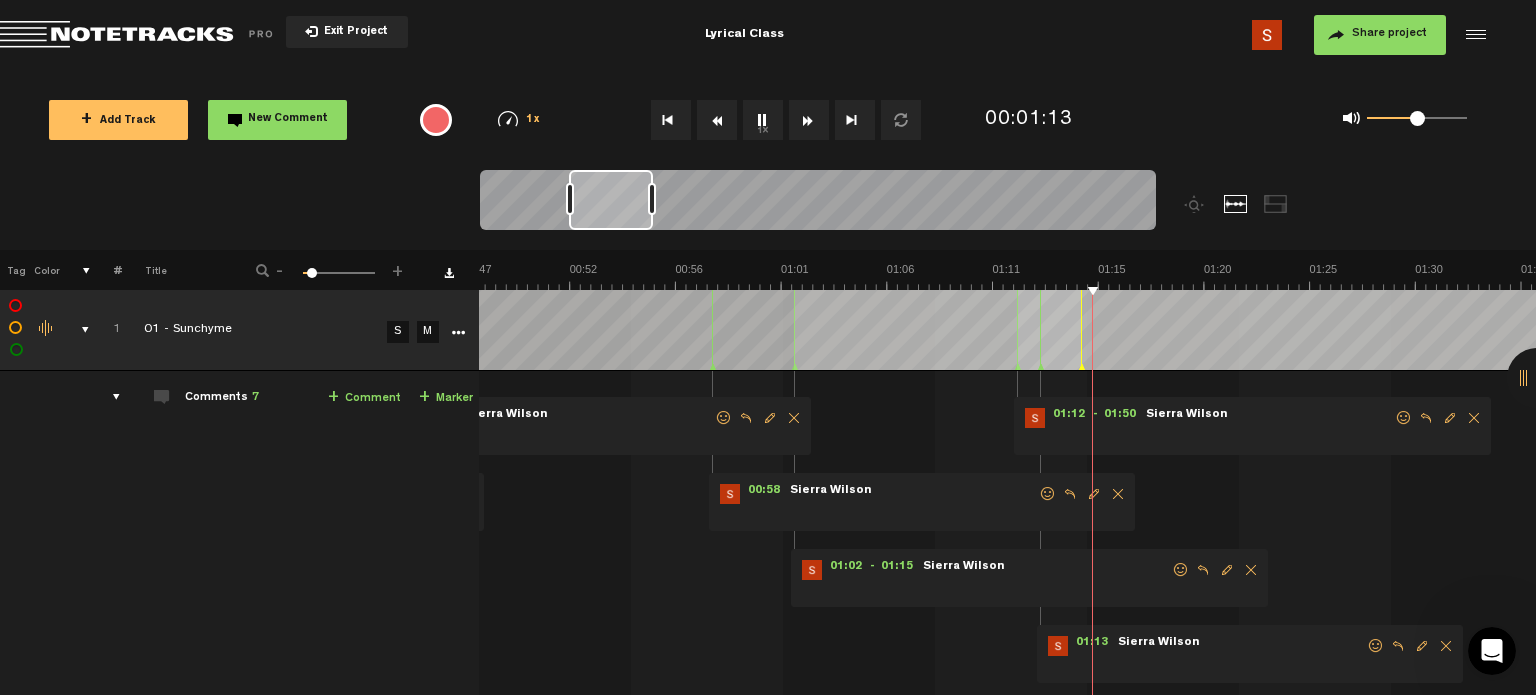 click at bounding box center [717, 120] 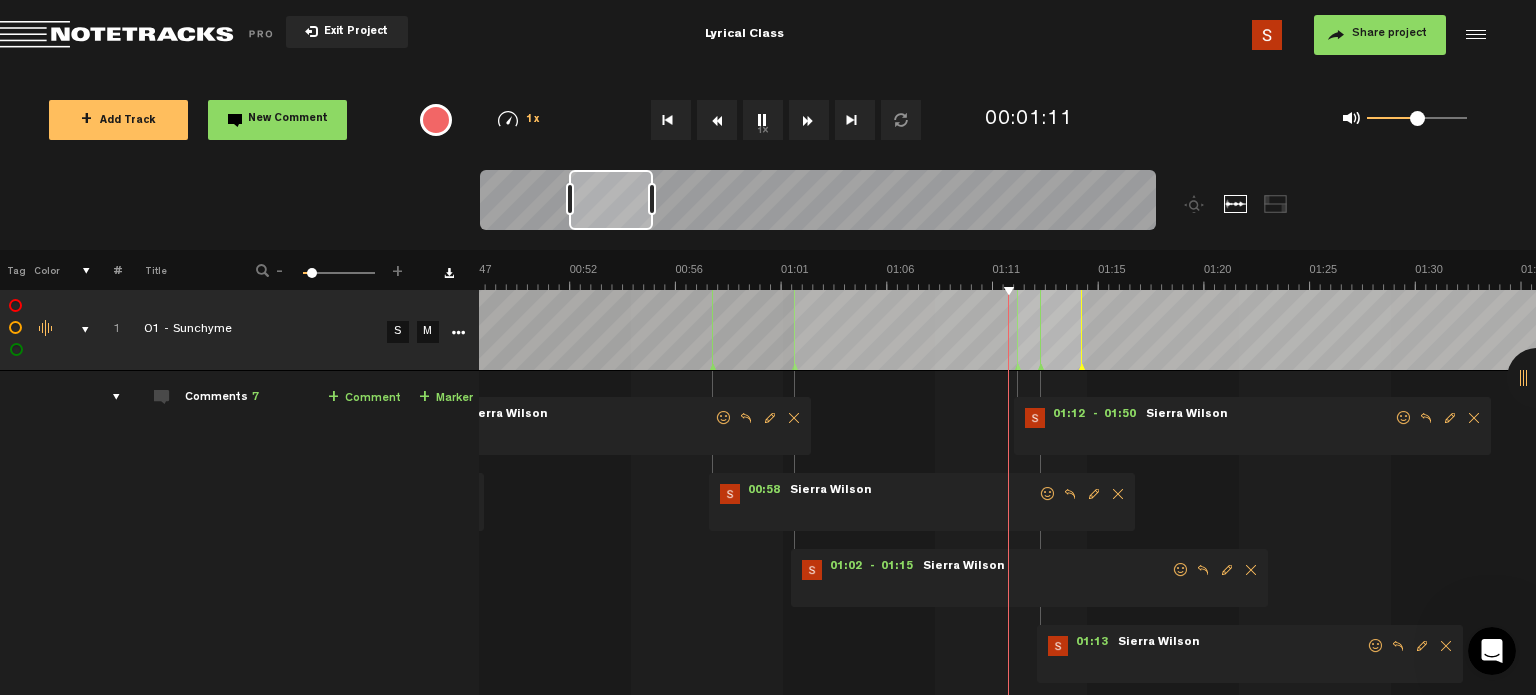 click at bounding box center (717, 120) 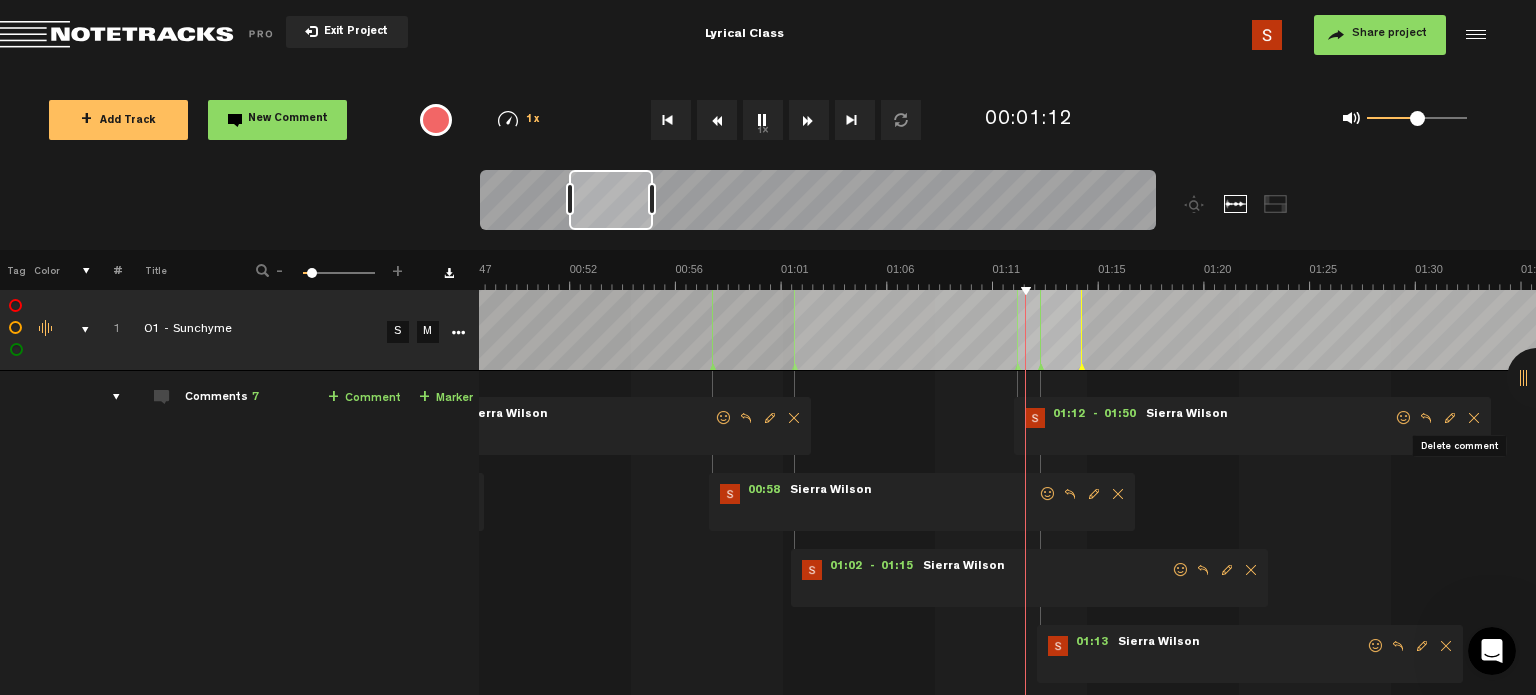 click at bounding box center [1474, 418] 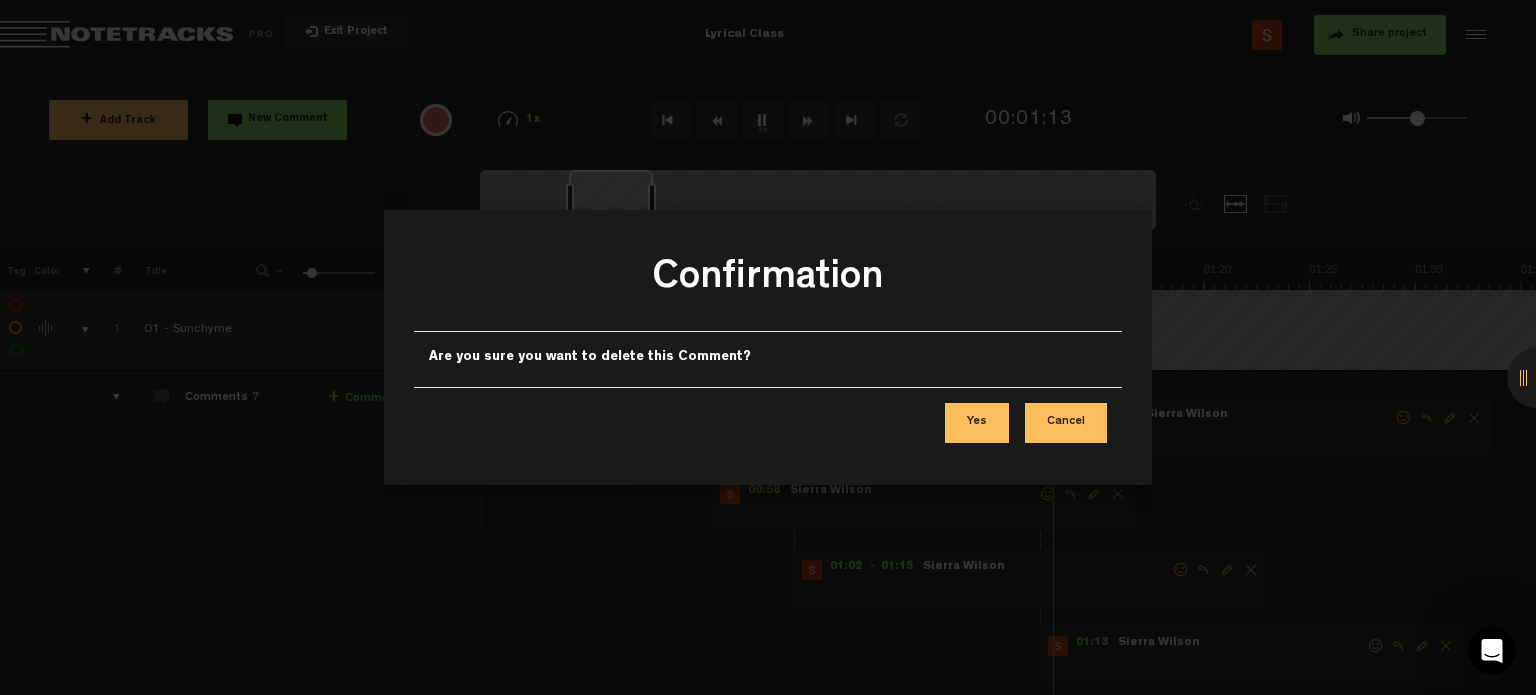 click on "Yes" at bounding box center (977, 423) 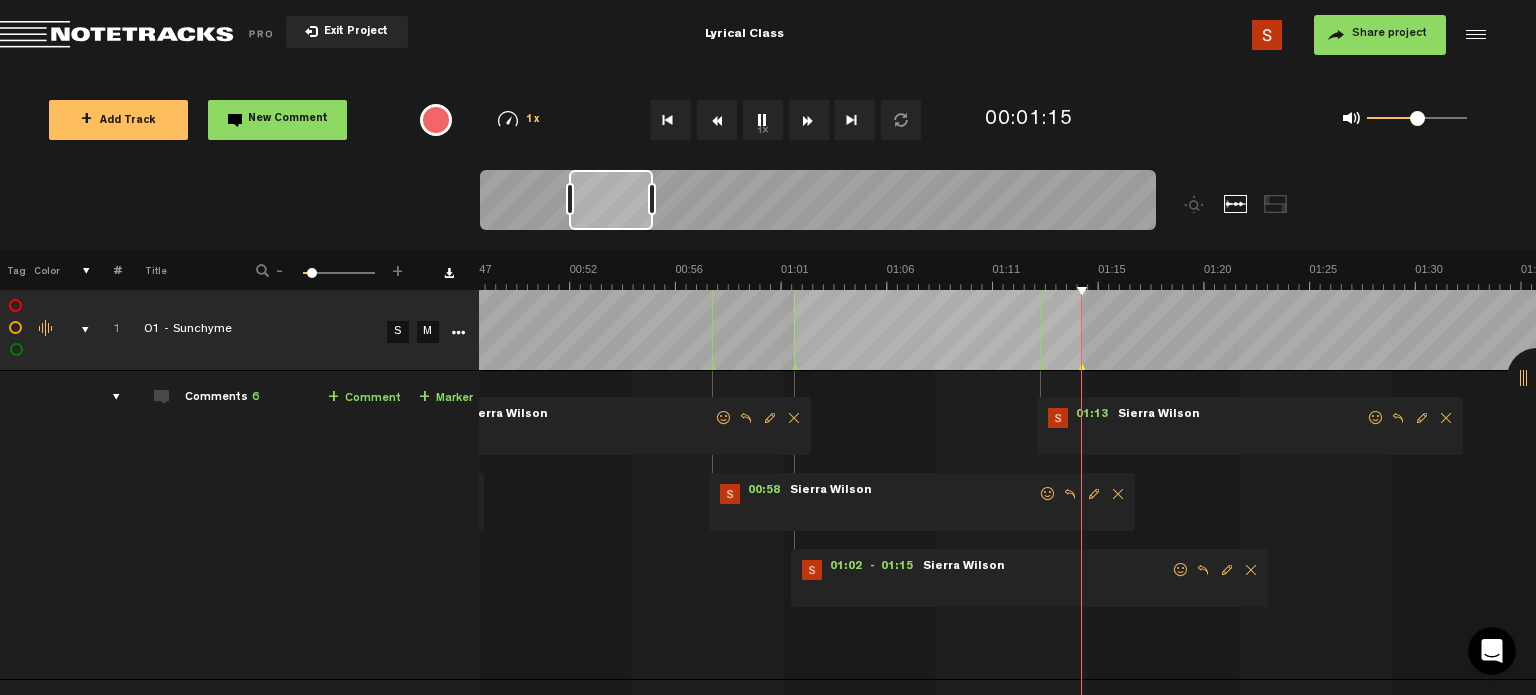 click at bounding box center [1446, 418] 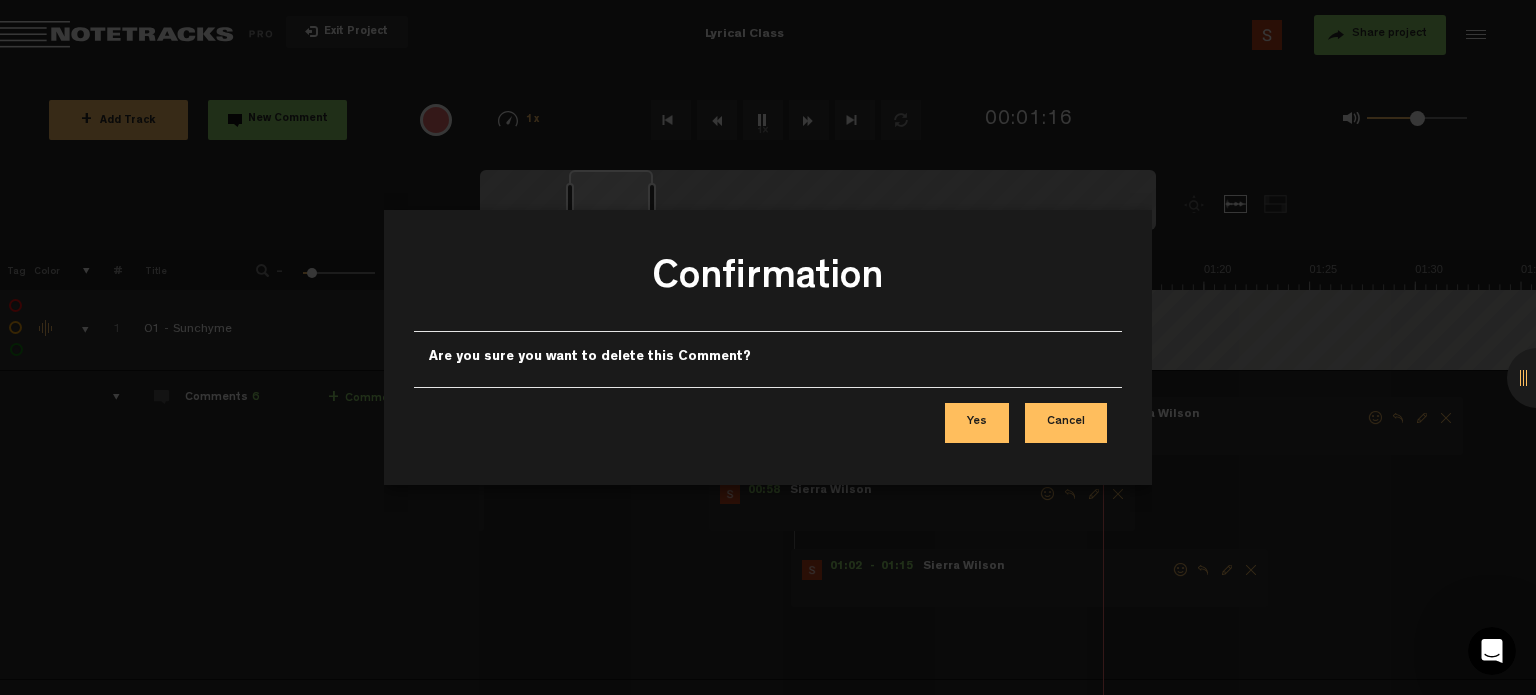 click on "Yes" at bounding box center (977, 423) 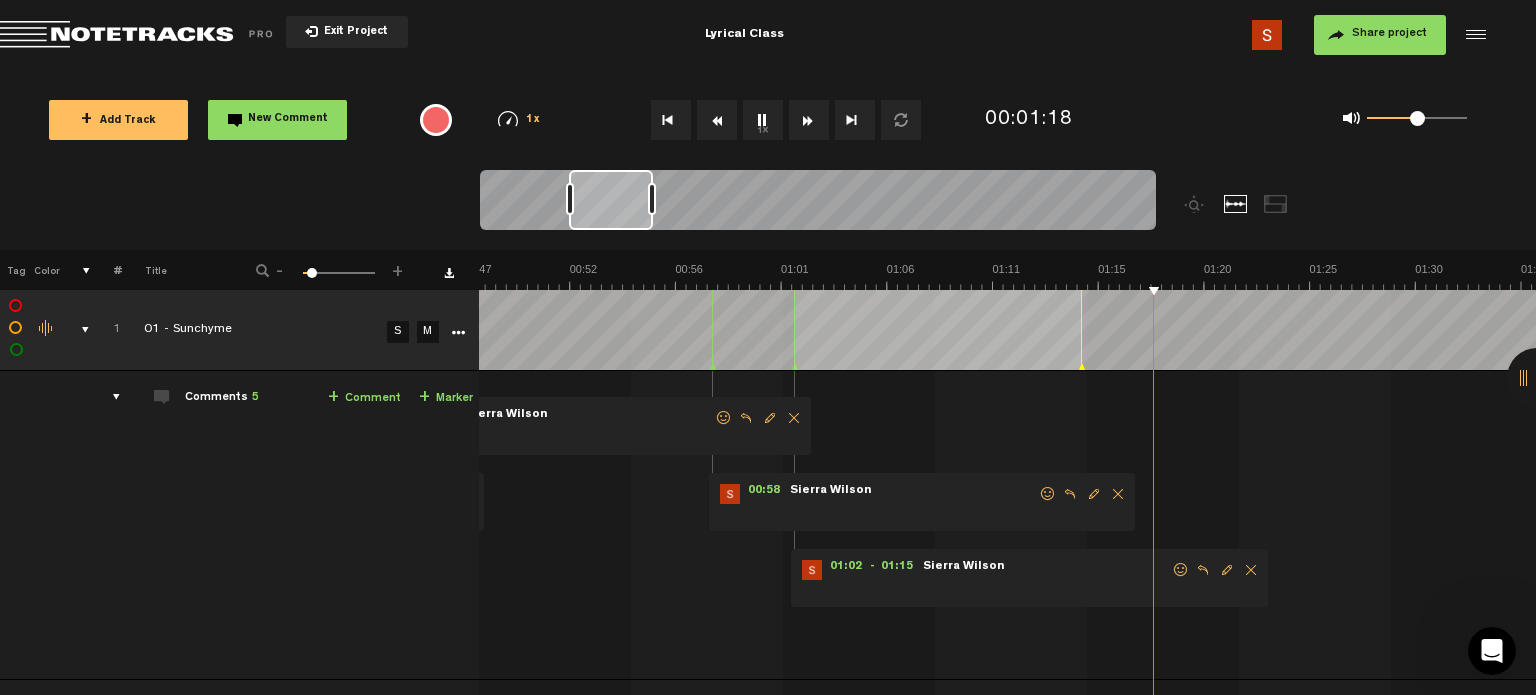 click at bounding box center (717, 120) 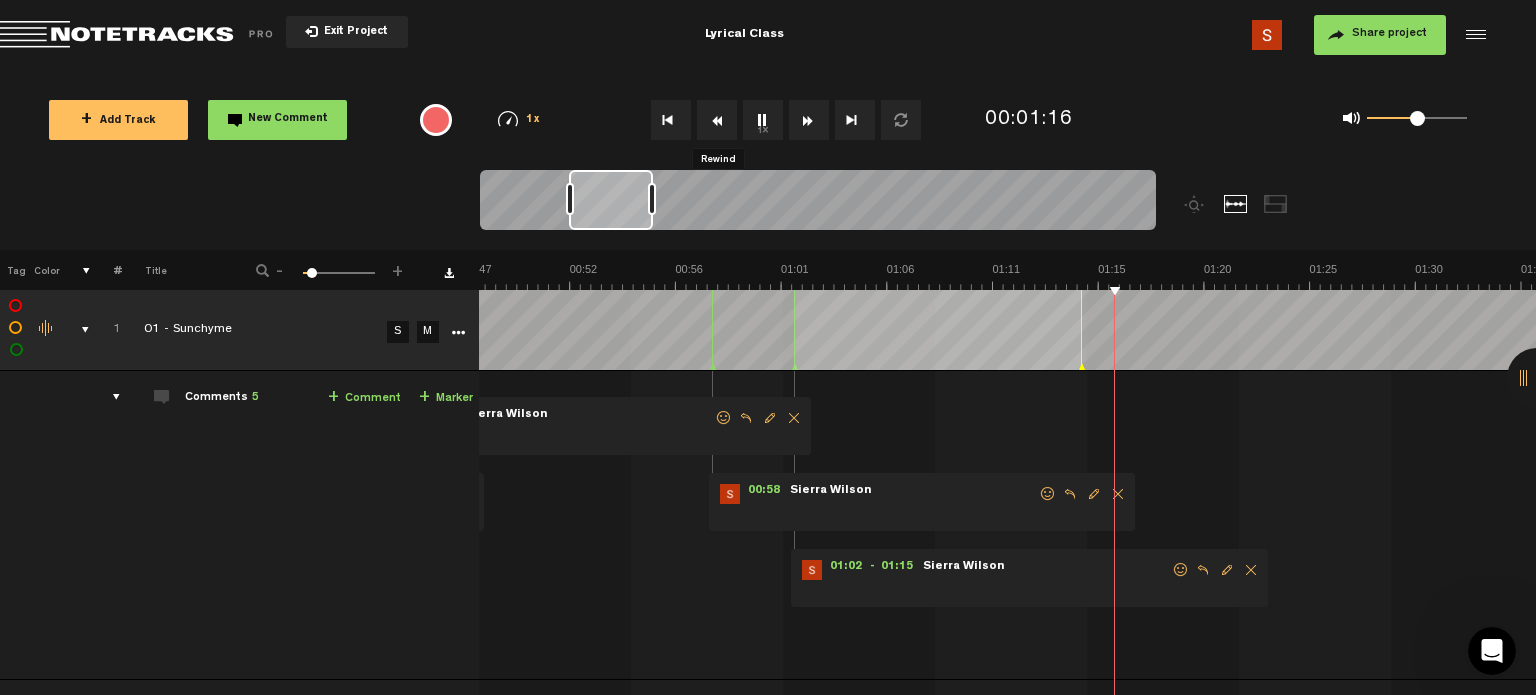 click at bounding box center (717, 120) 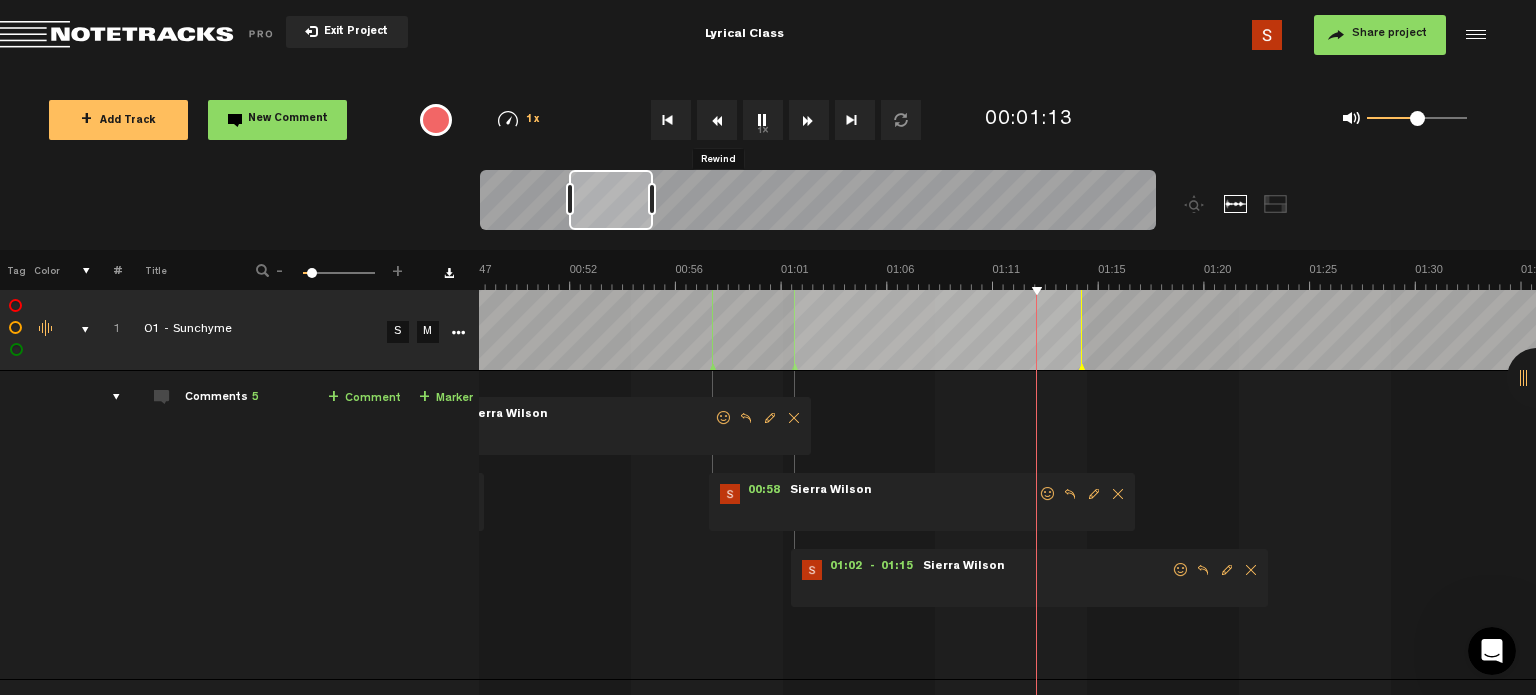 click at bounding box center (717, 120) 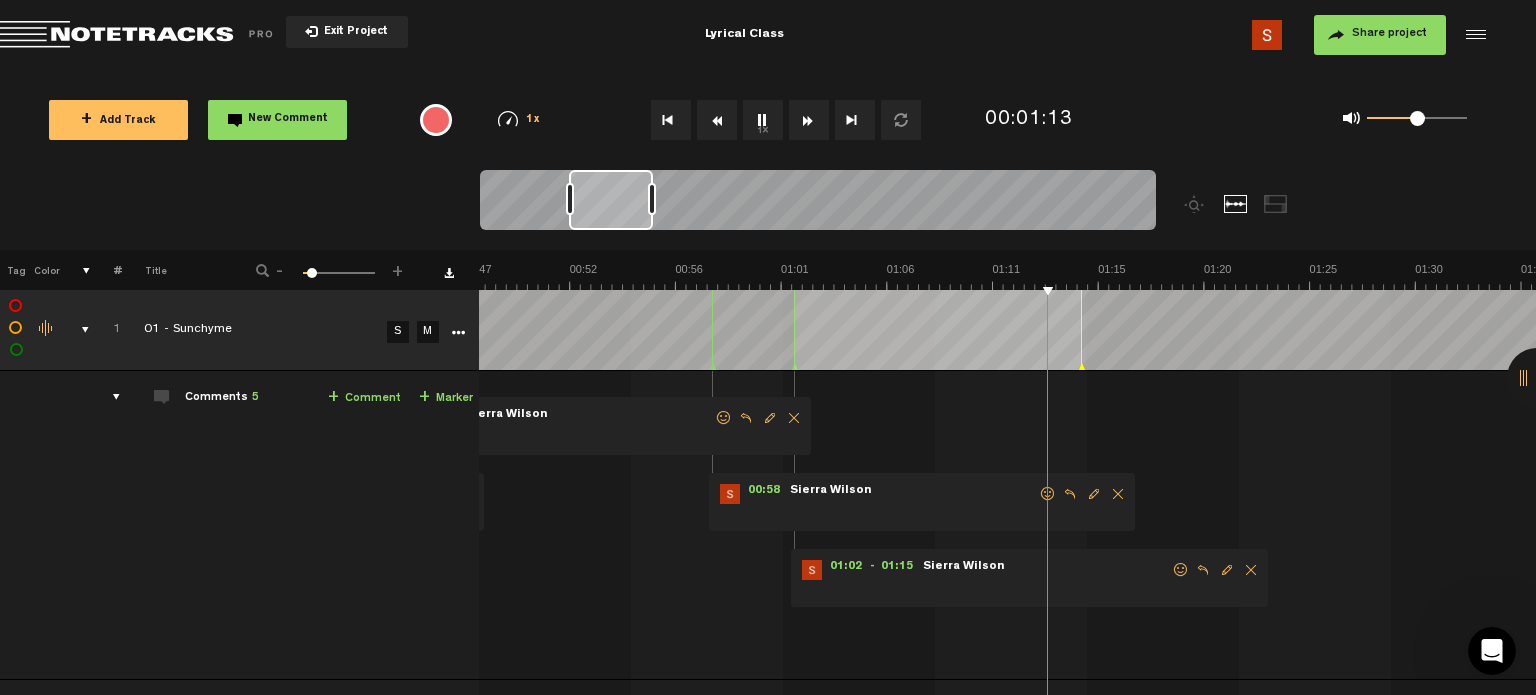 click at bounding box center (717, 120) 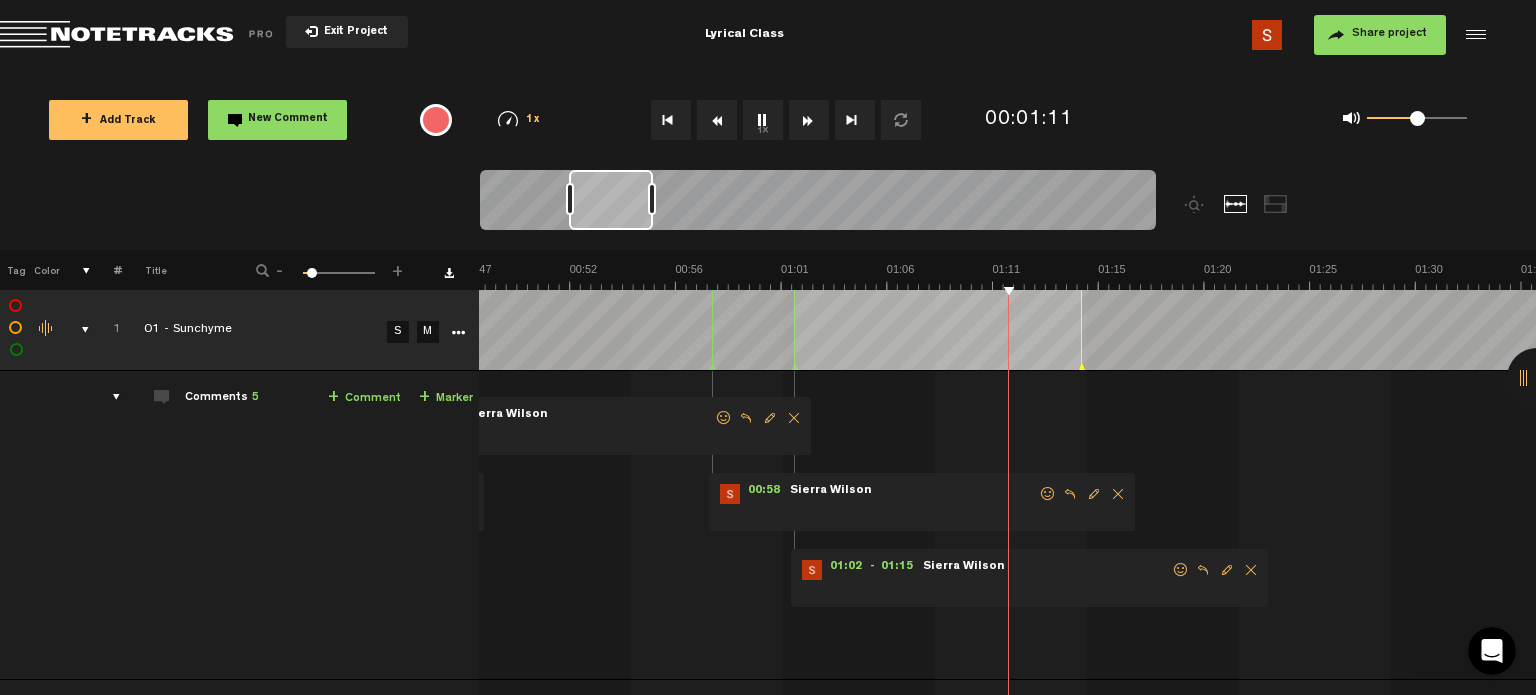 click at bounding box center [717, 120] 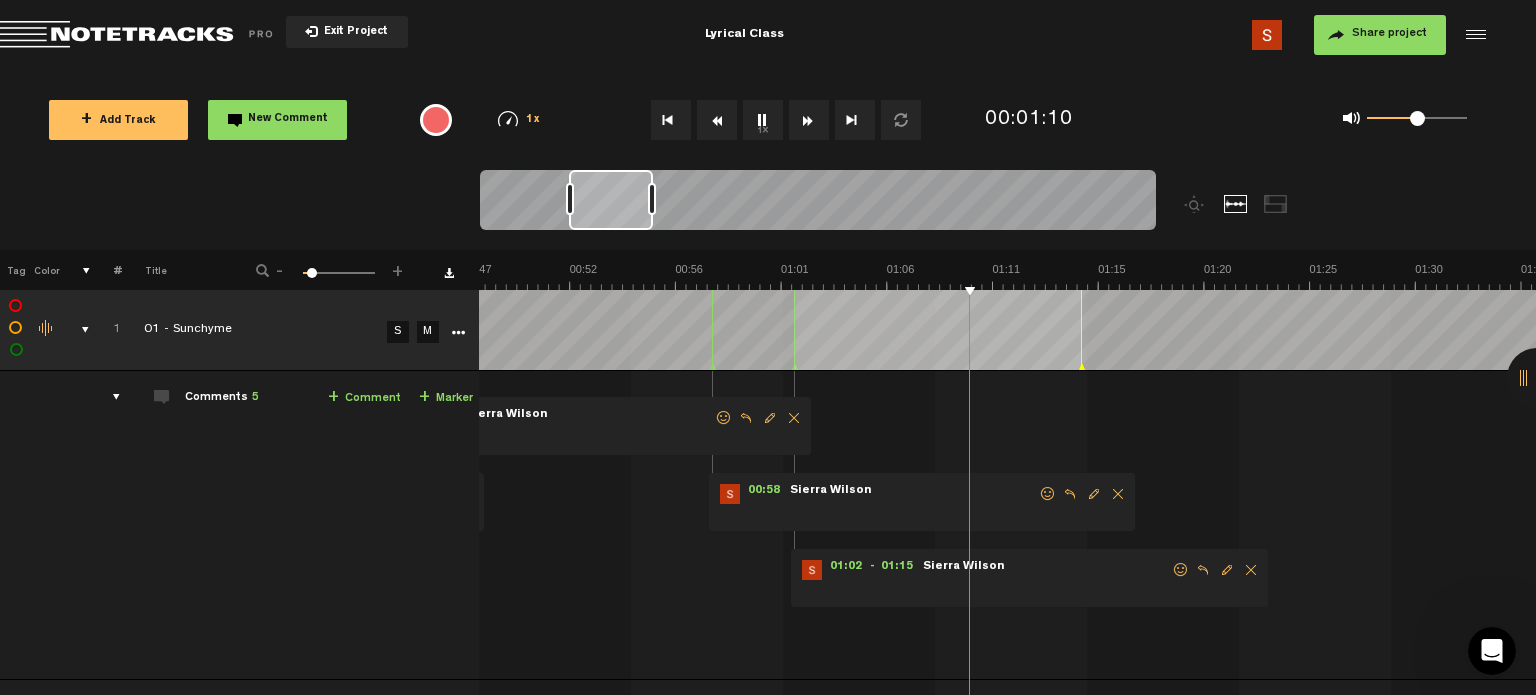 click at bounding box center (717, 120) 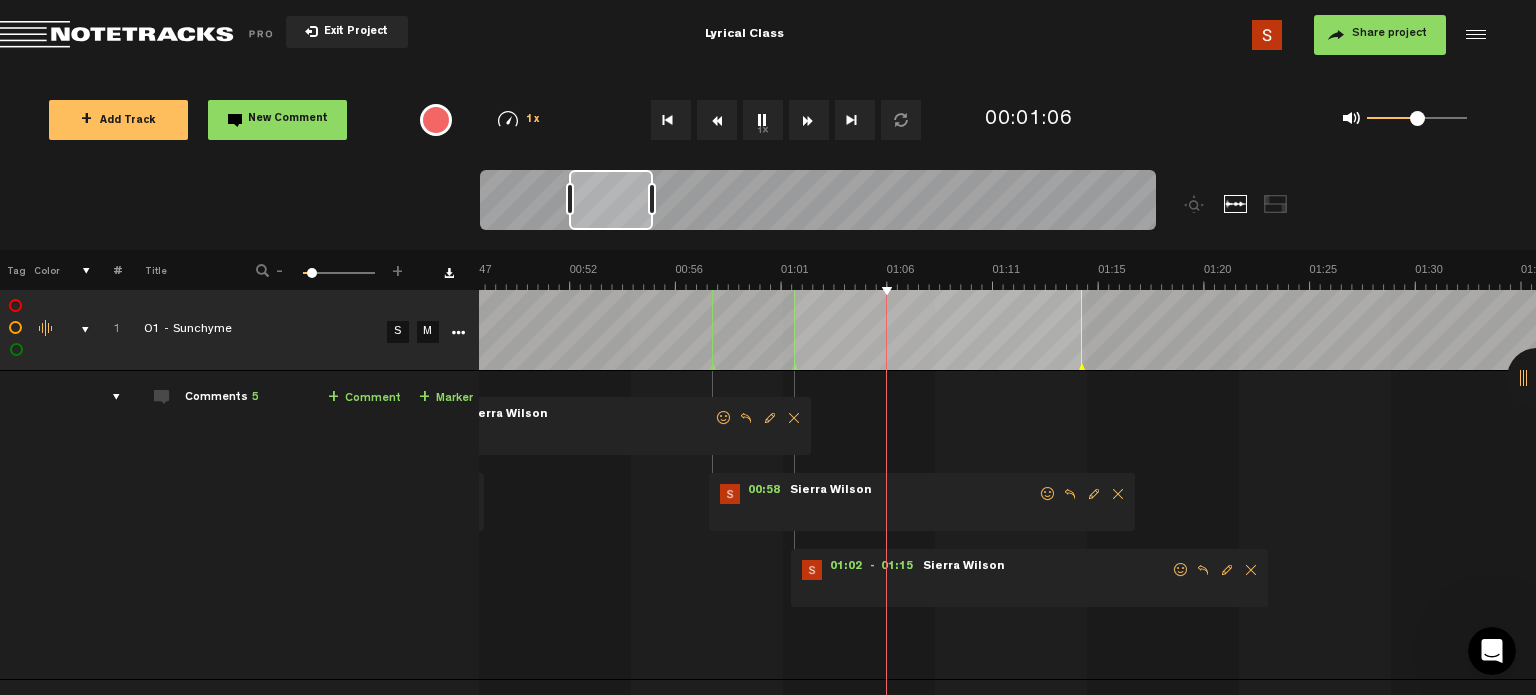 click at bounding box center [717, 120] 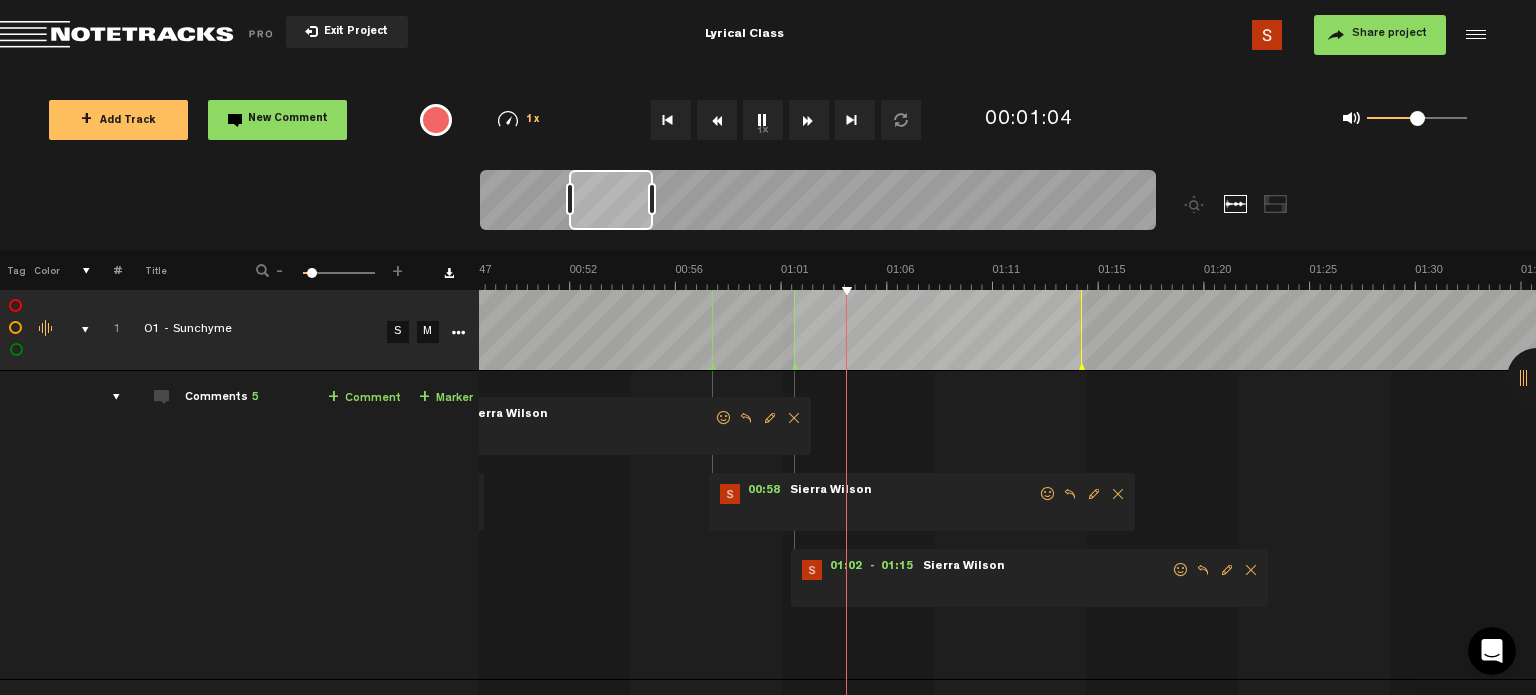 click at bounding box center [717, 120] 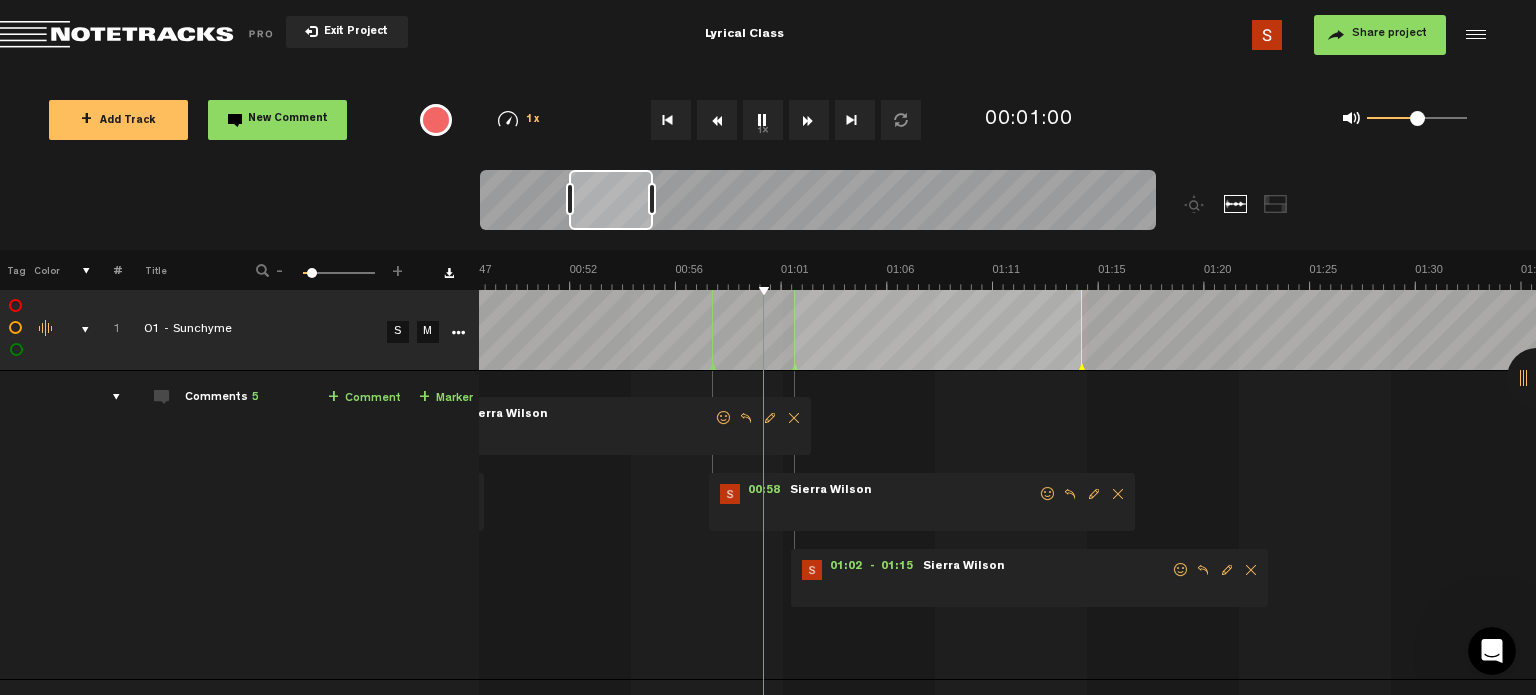 click at bounding box center [717, 120] 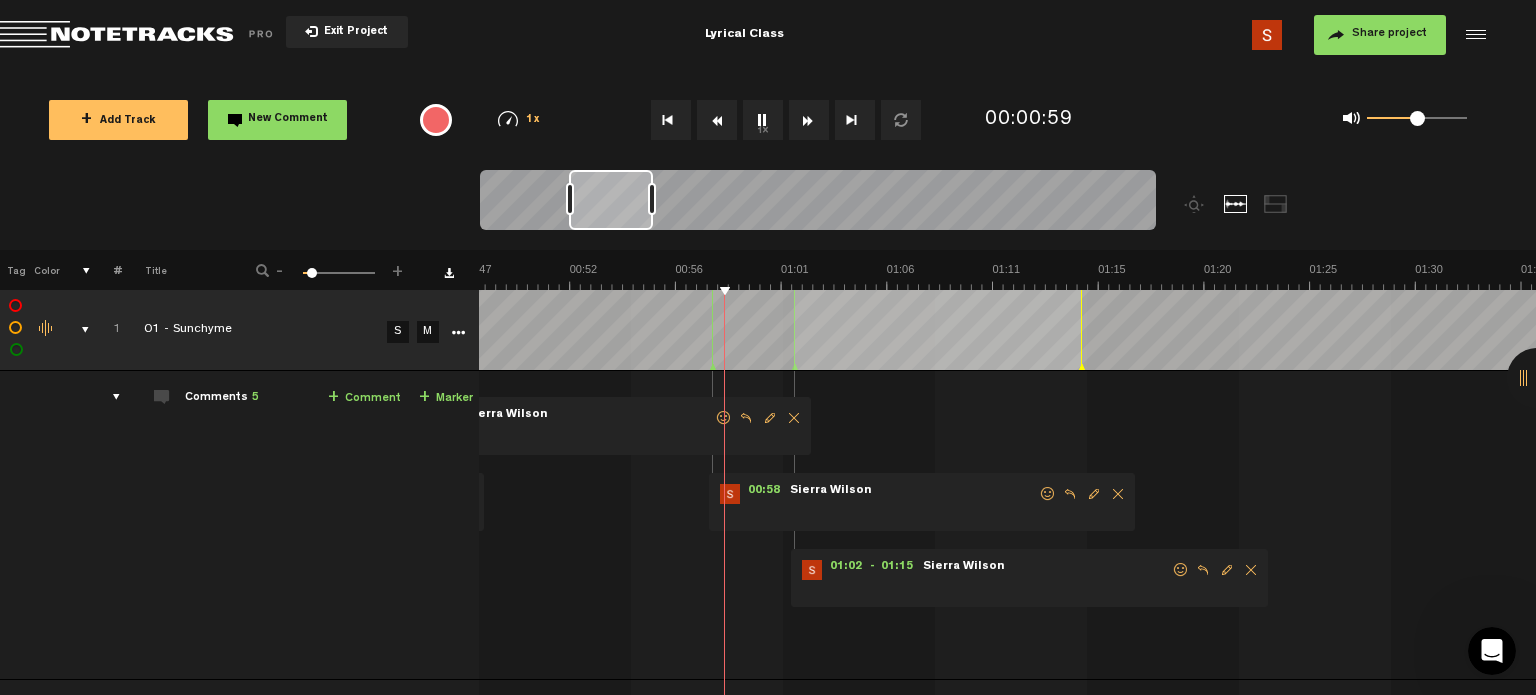 click at bounding box center [717, 120] 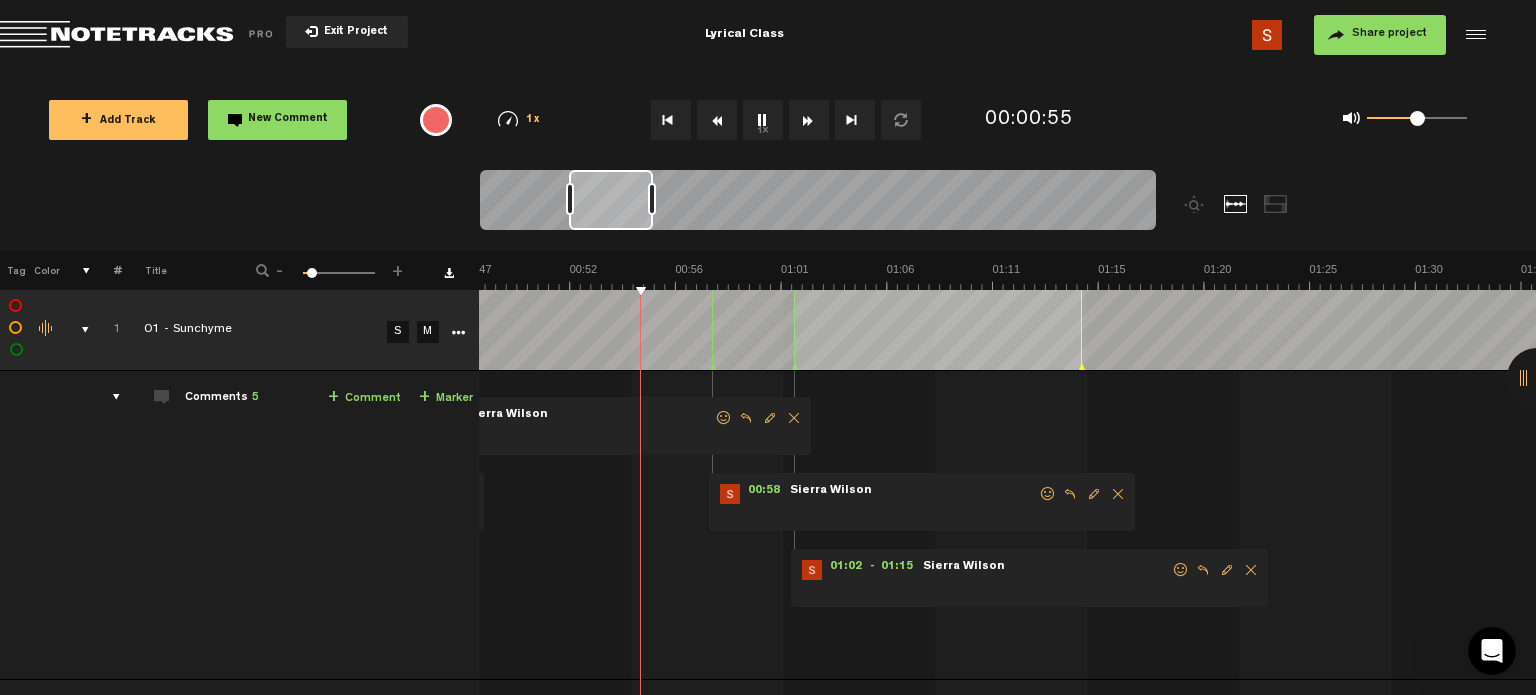 click at bounding box center (717, 120) 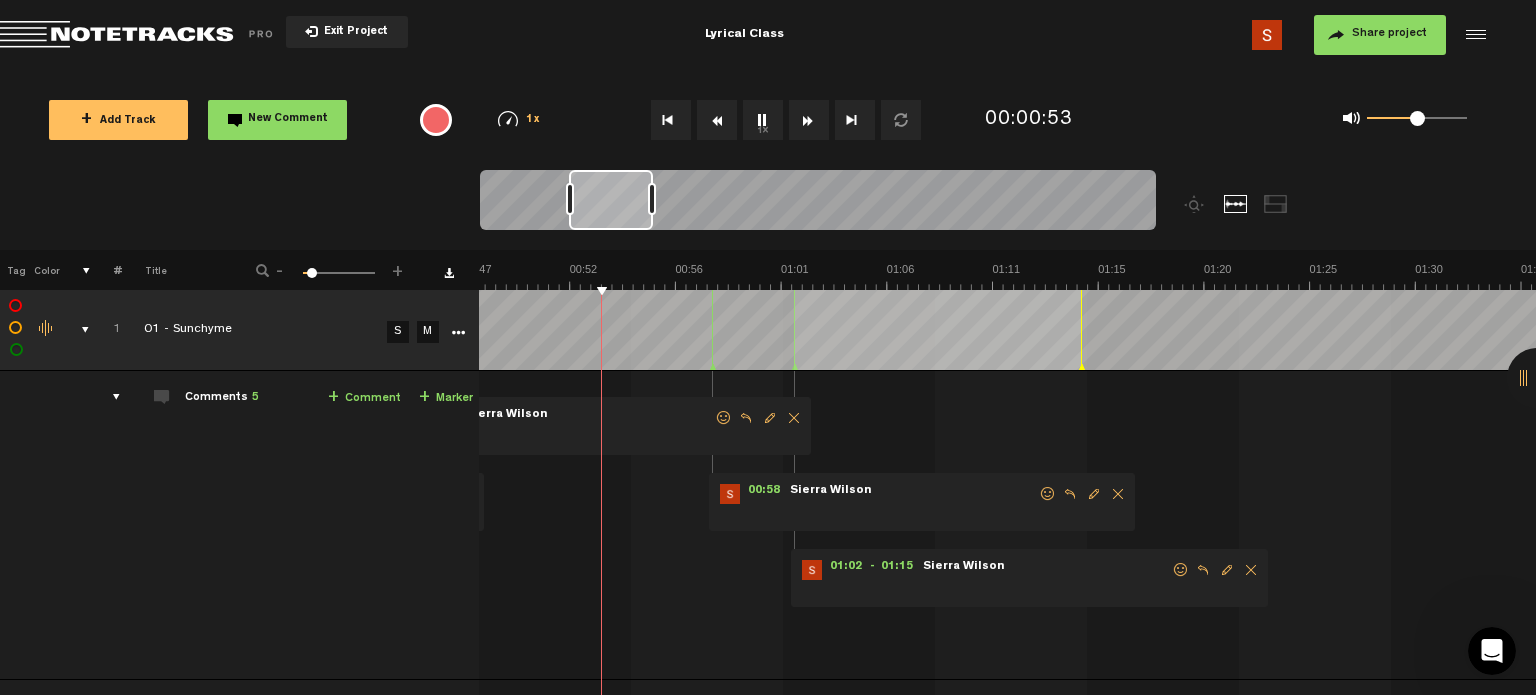 click at bounding box center (717, 120) 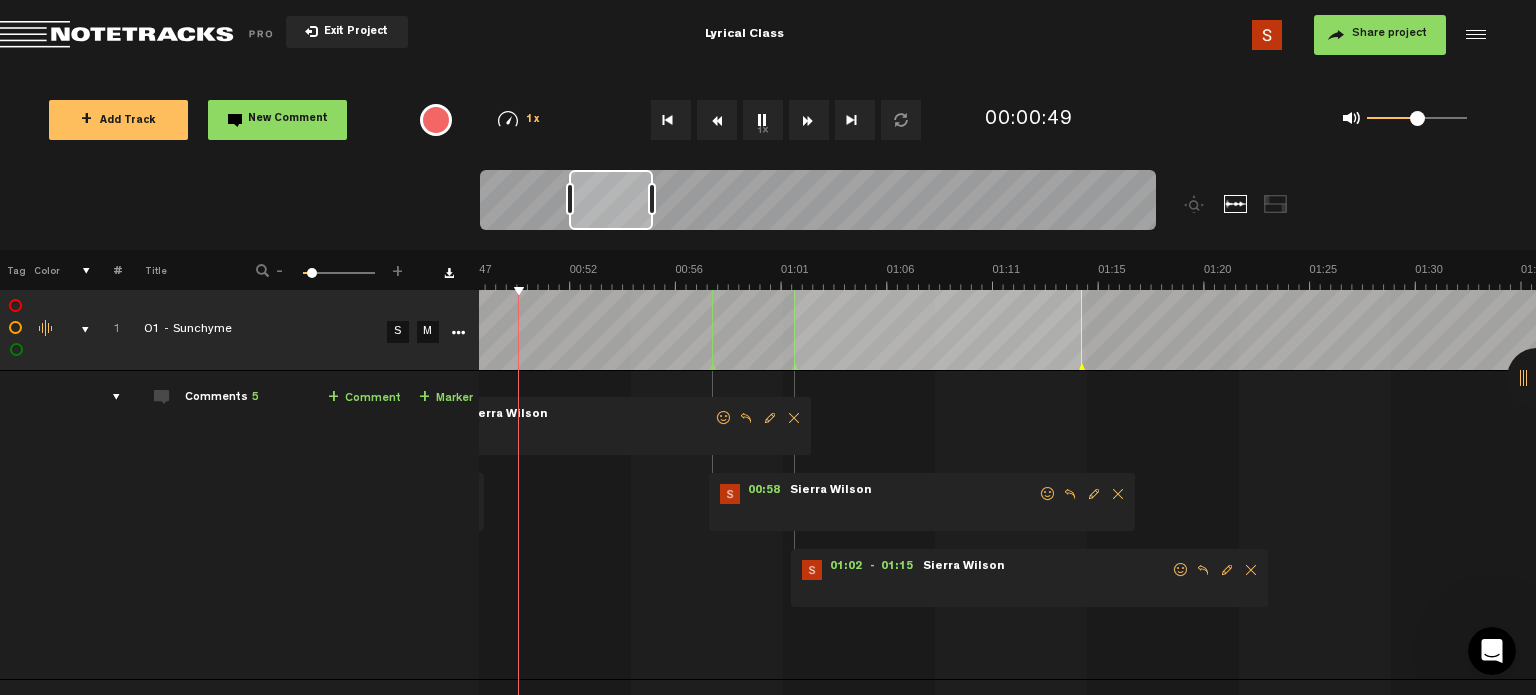 click at bounding box center (717, 120) 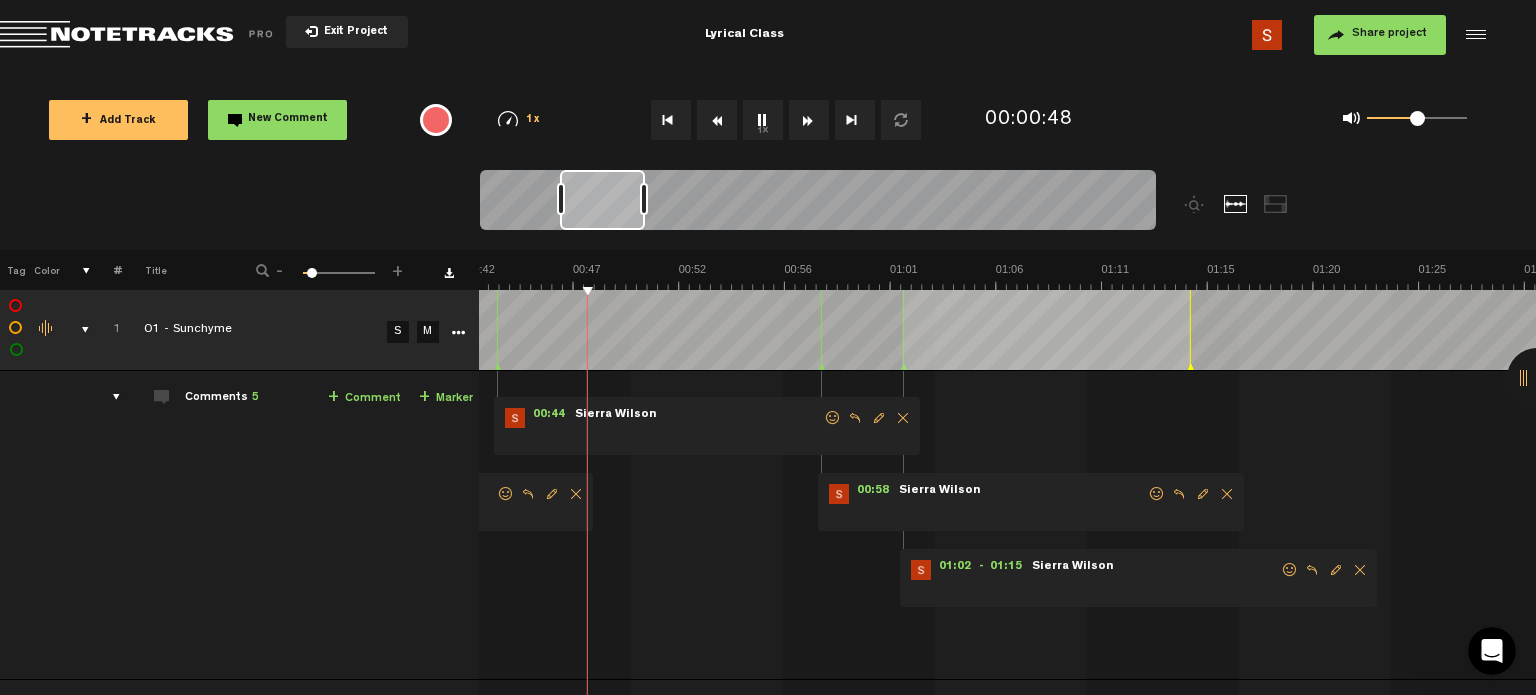click at bounding box center [717, 120] 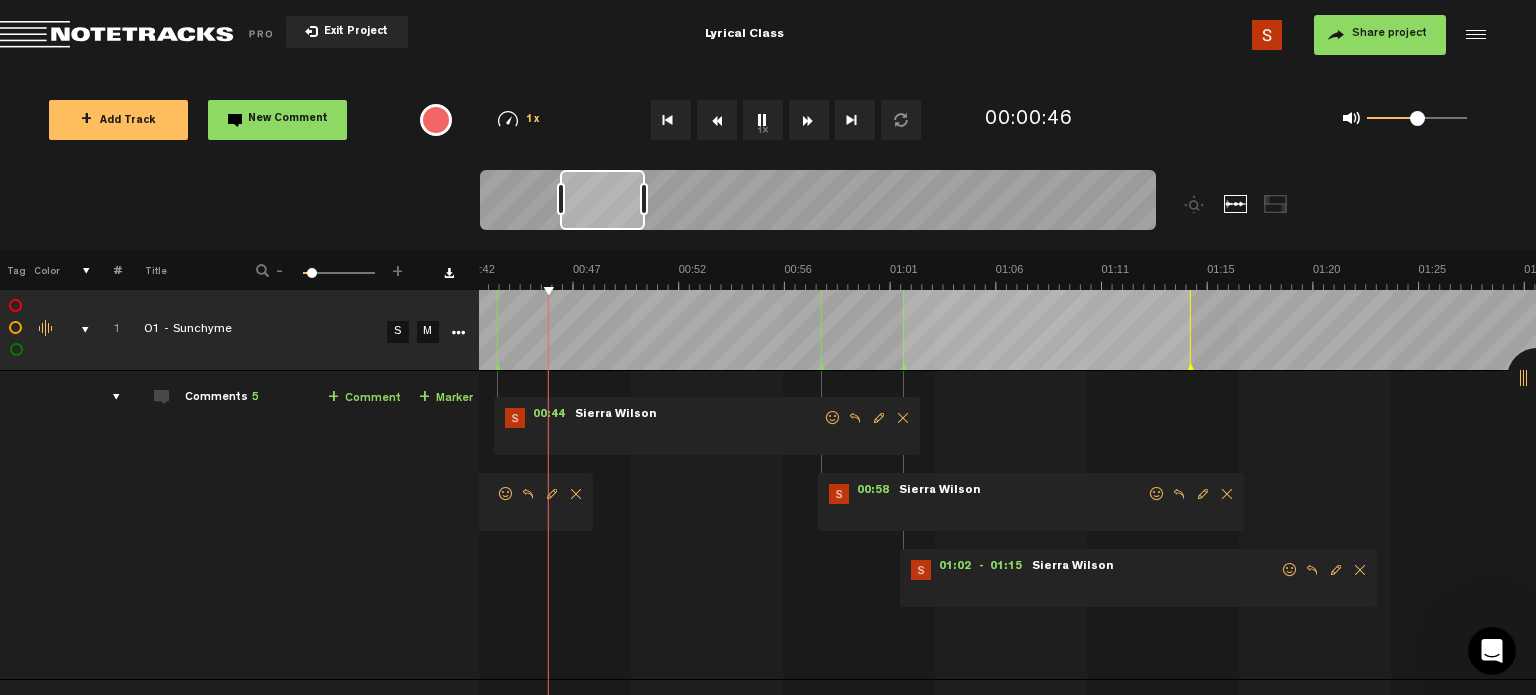 click at bounding box center (717, 120) 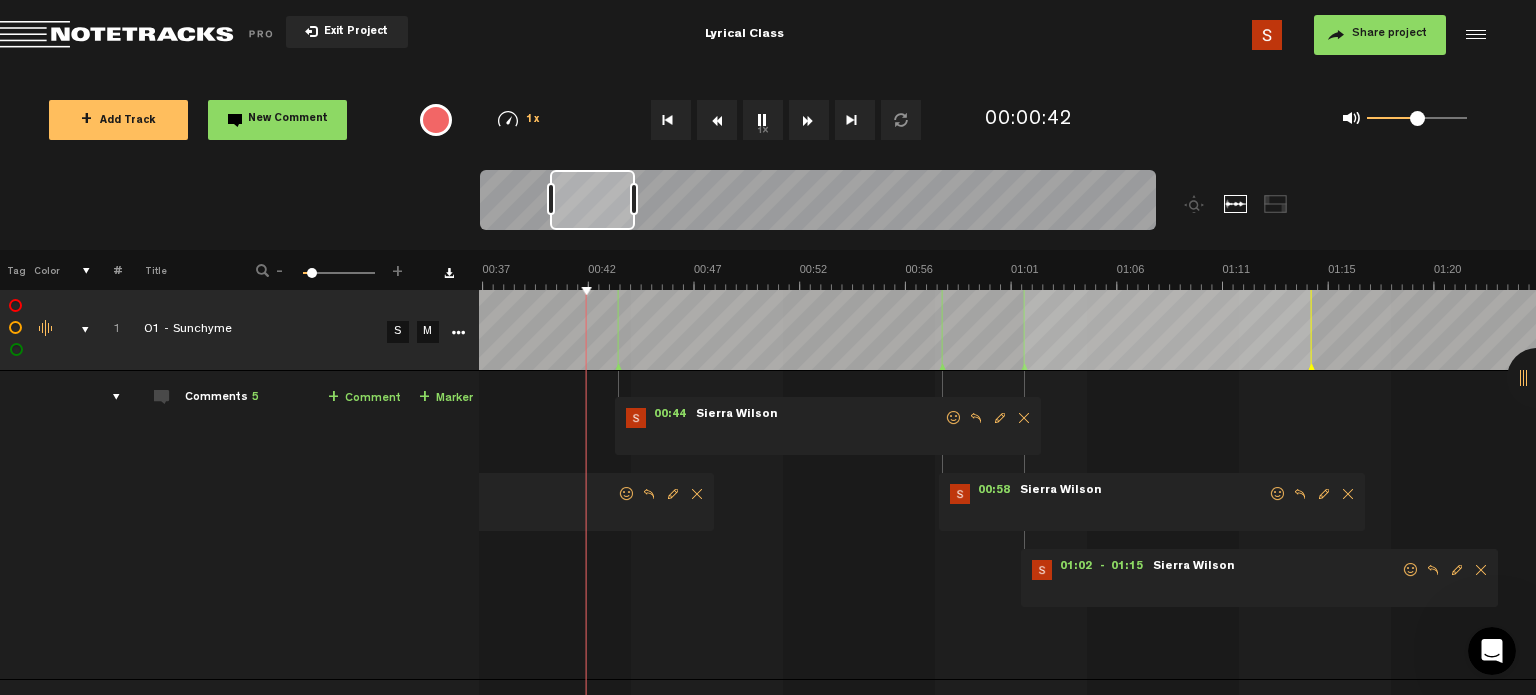 click at bounding box center [717, 120] 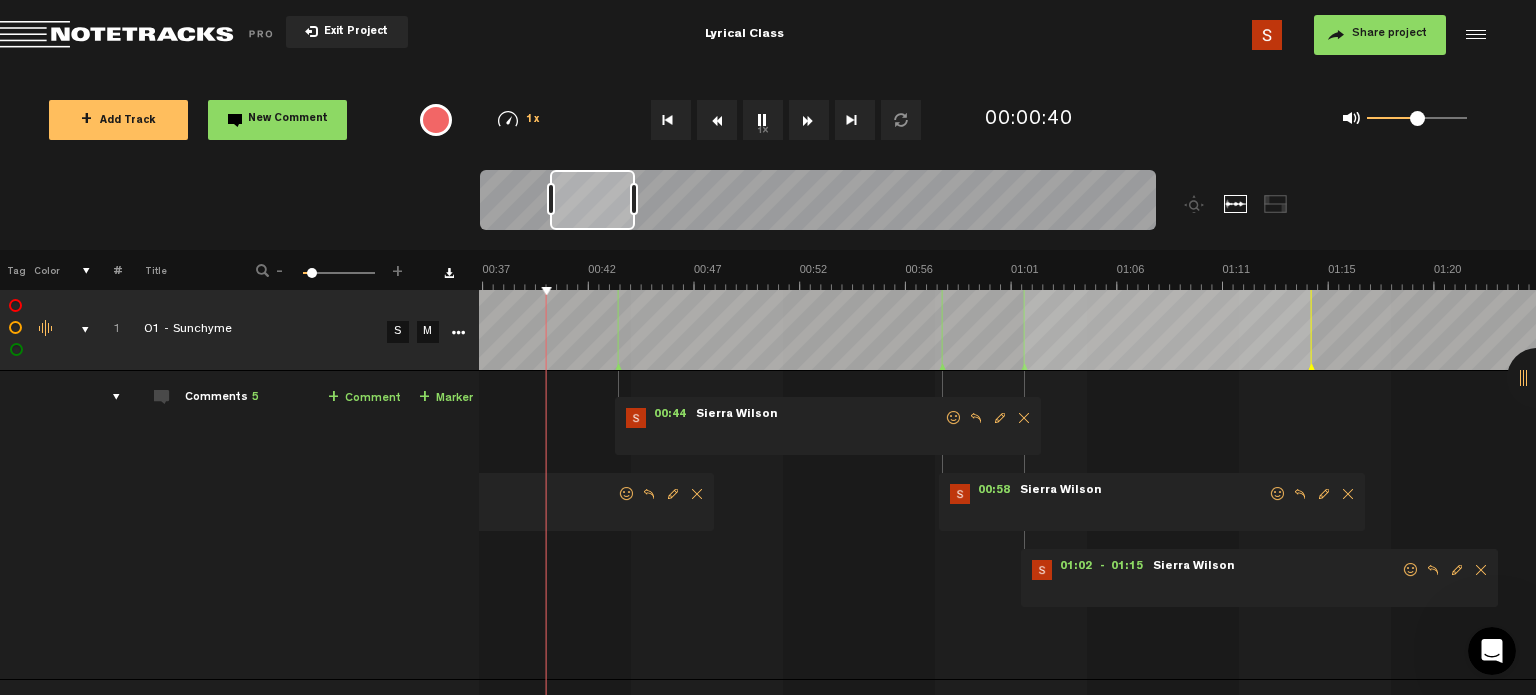 click at bounding box center [717, 120] 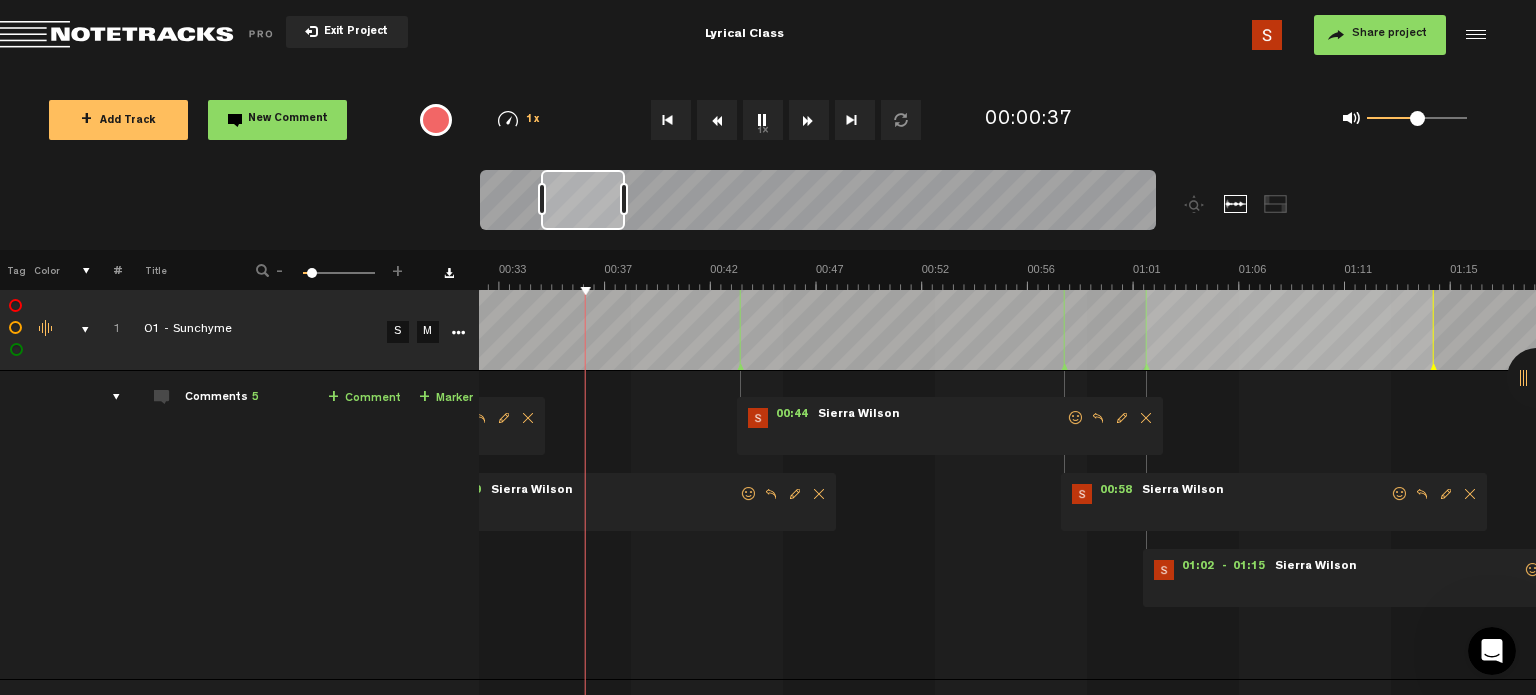 click at bounding box center (717, 120) 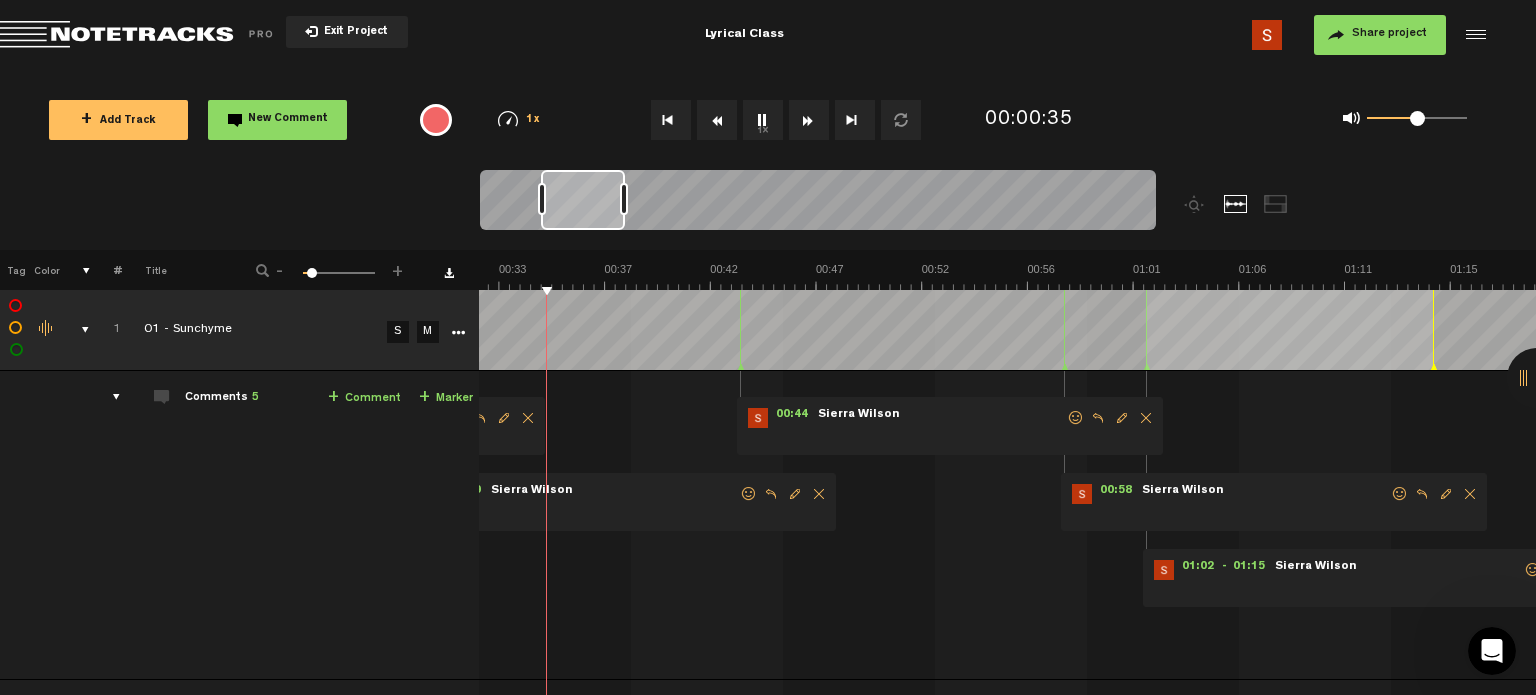 click at bounding box center (717, 120) 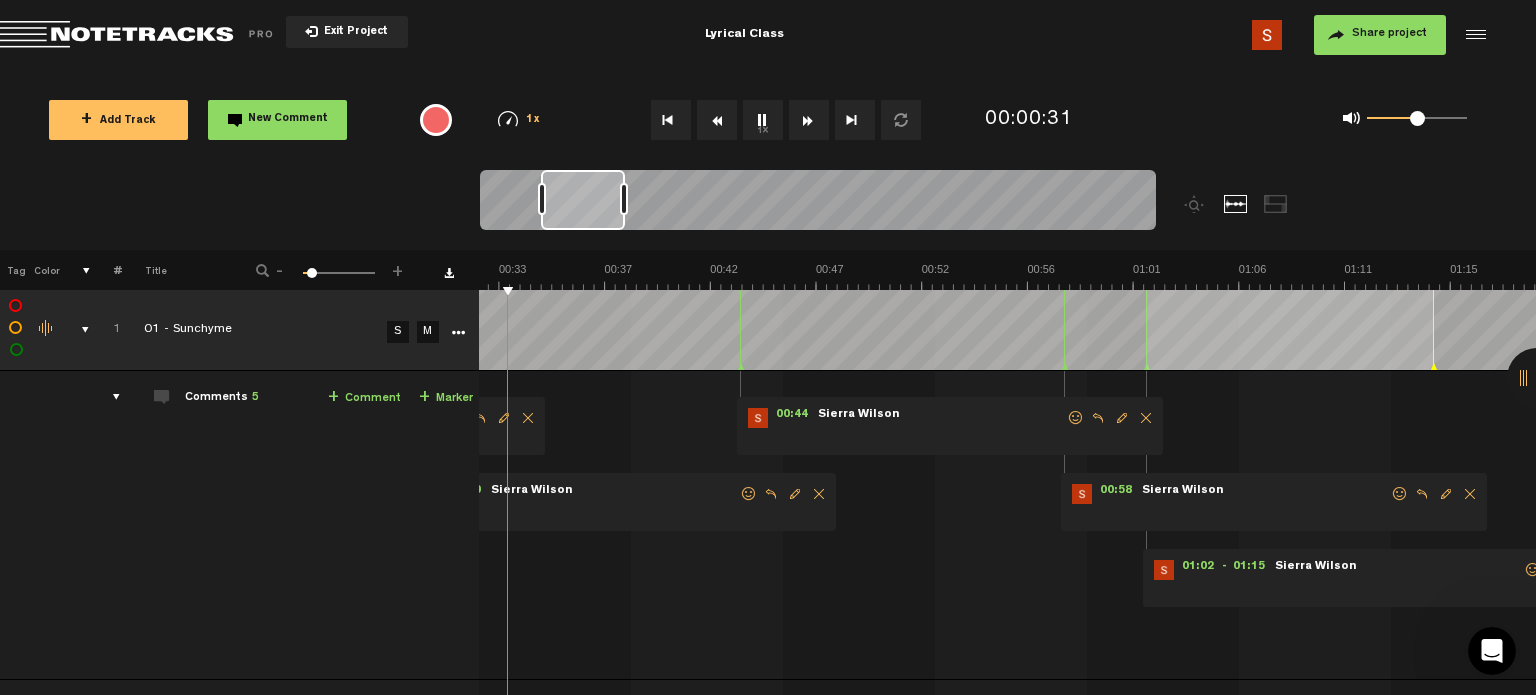 click at bounding box center (717, 120) 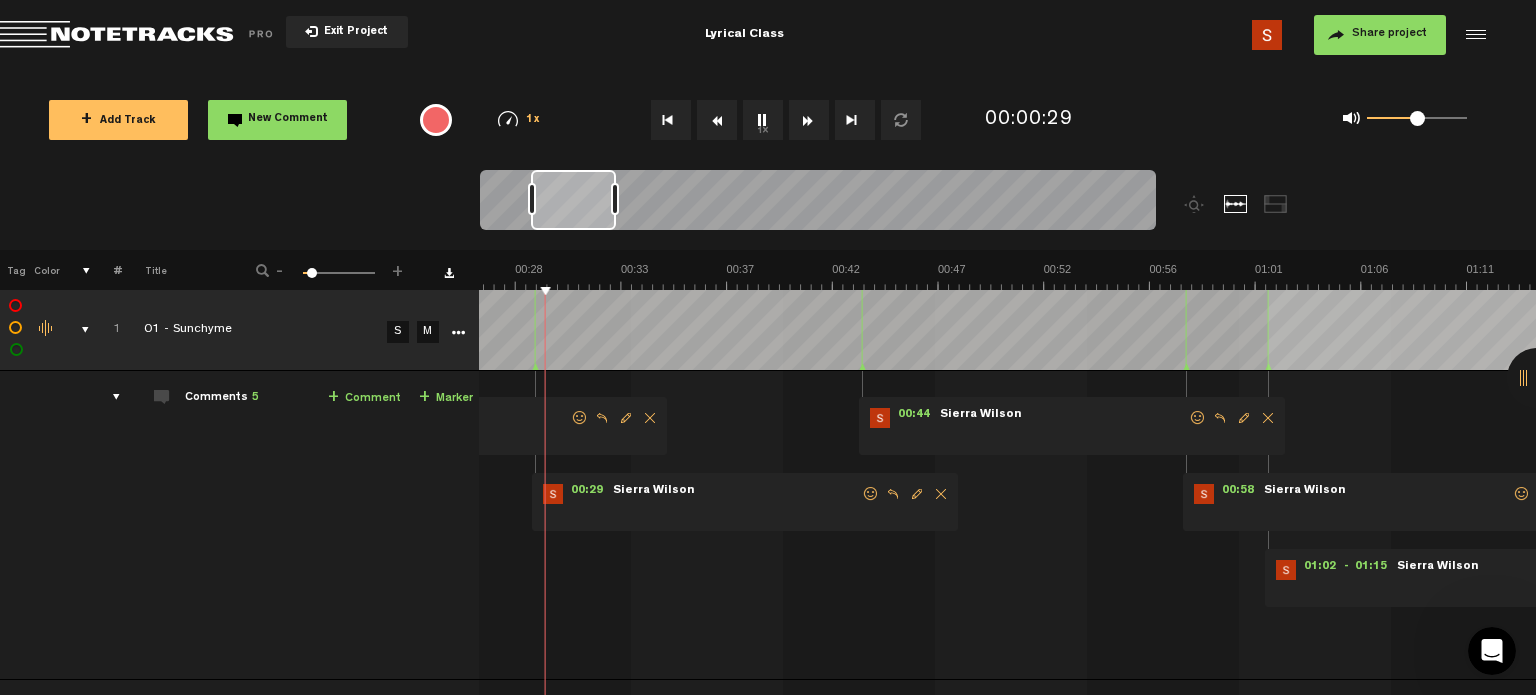 click at bounding box center (717, 120) 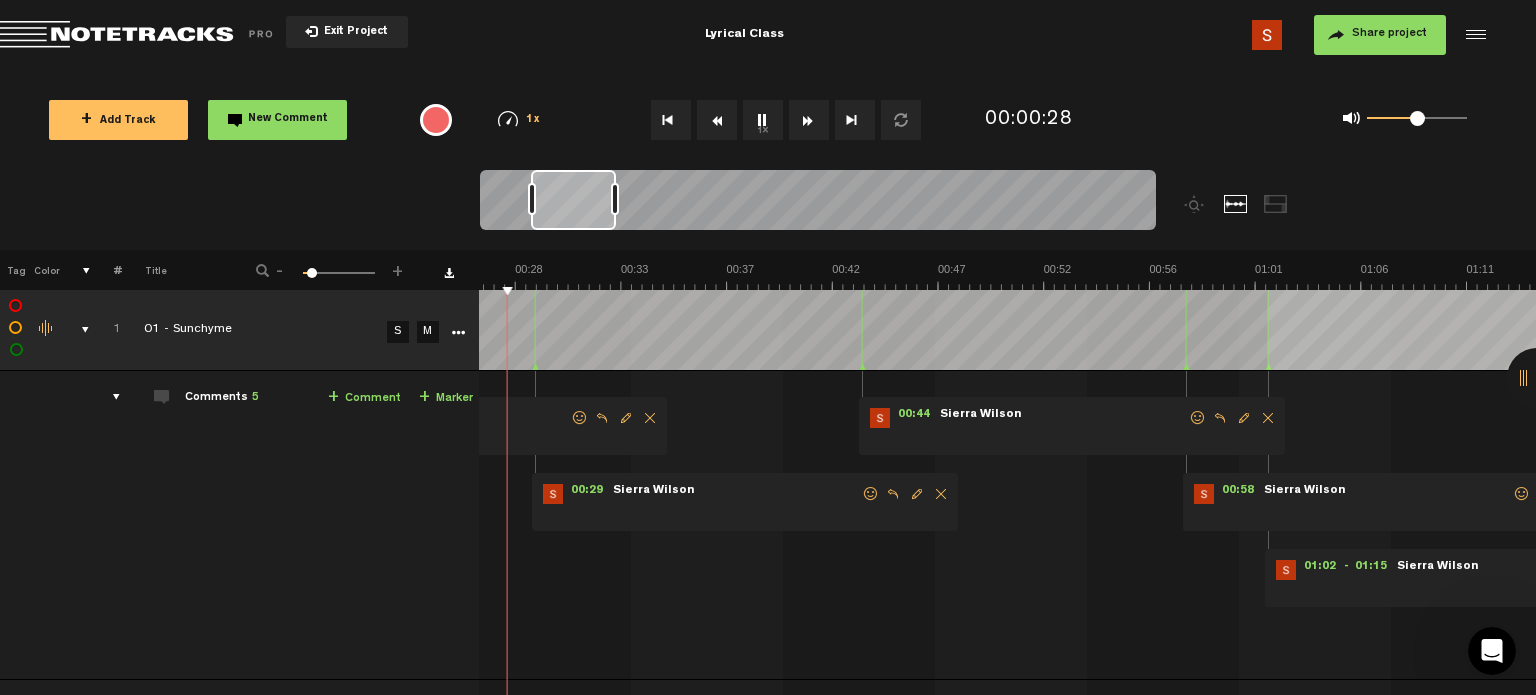 click at bounding box center [717, 120] 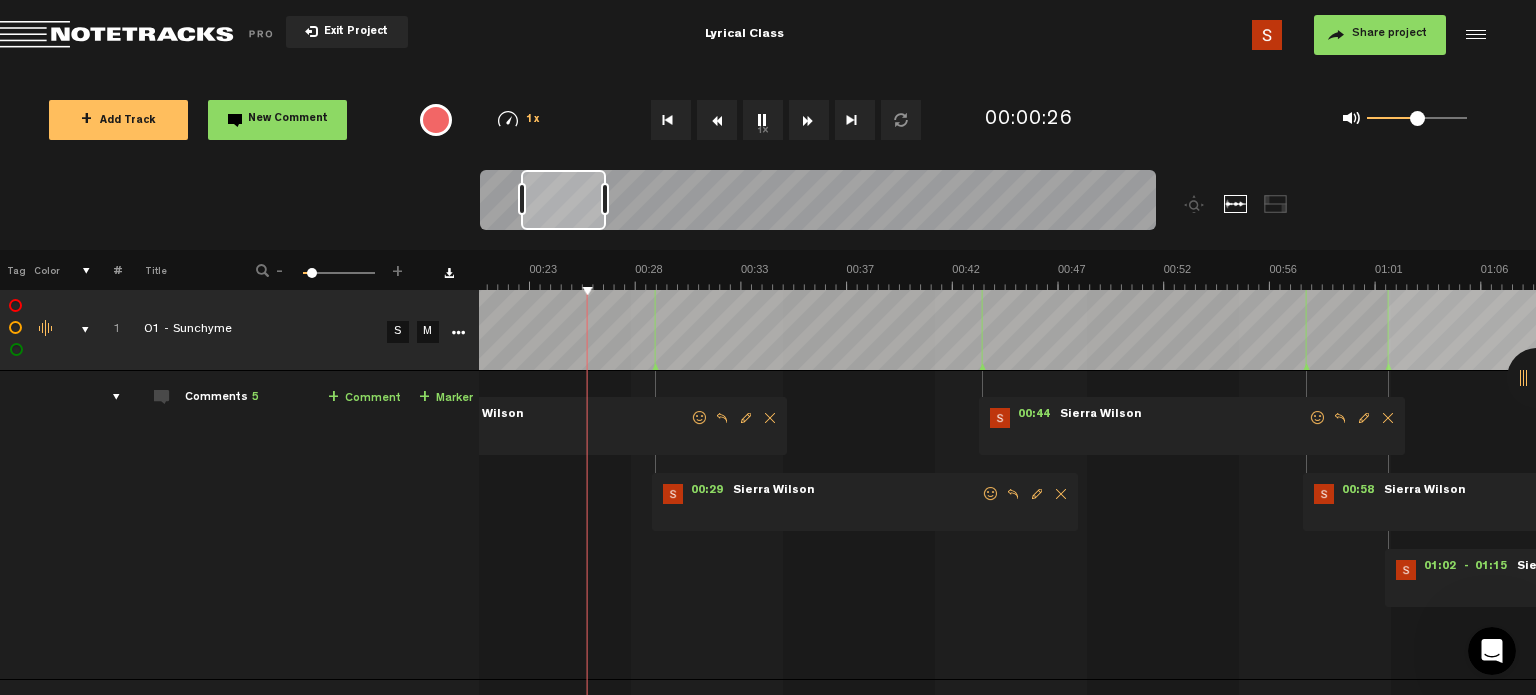 click at bounding box center (717, 120) 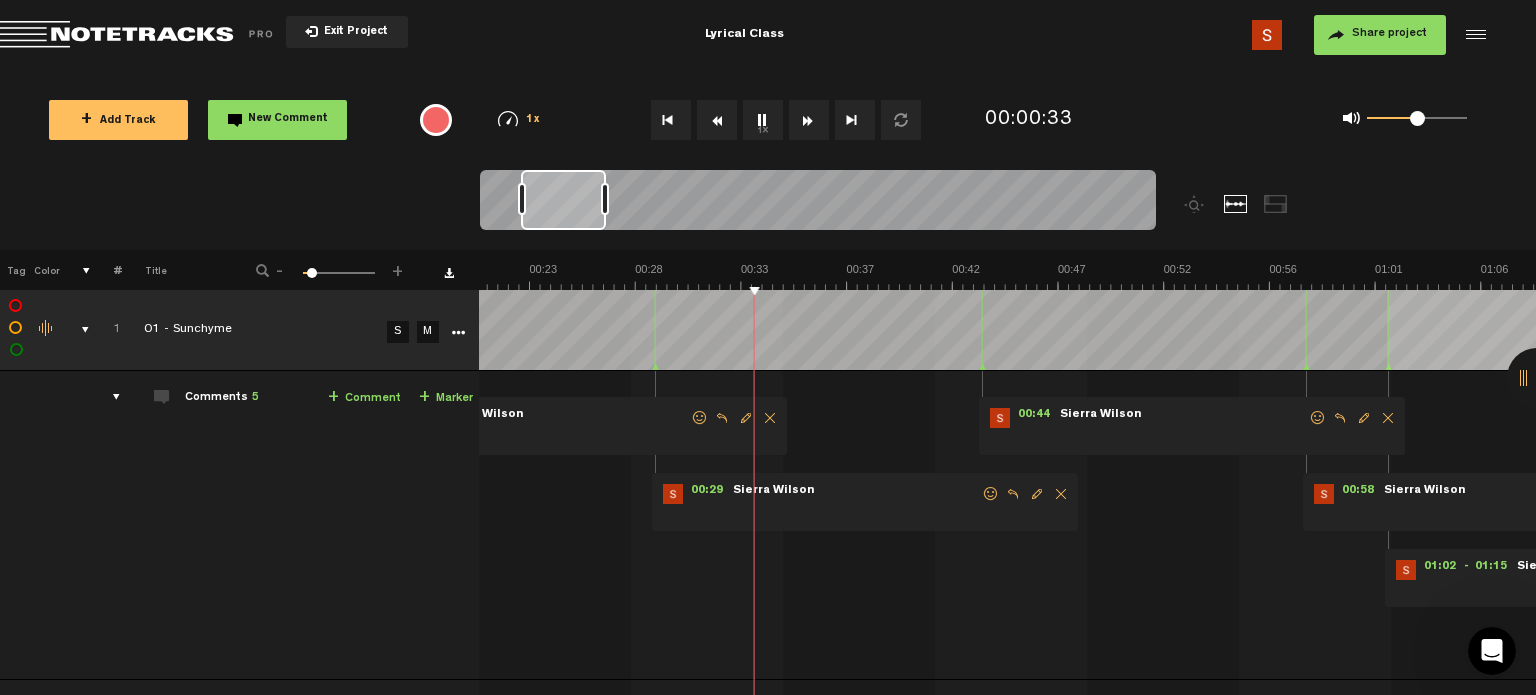 click at bounding box center [16, 306] 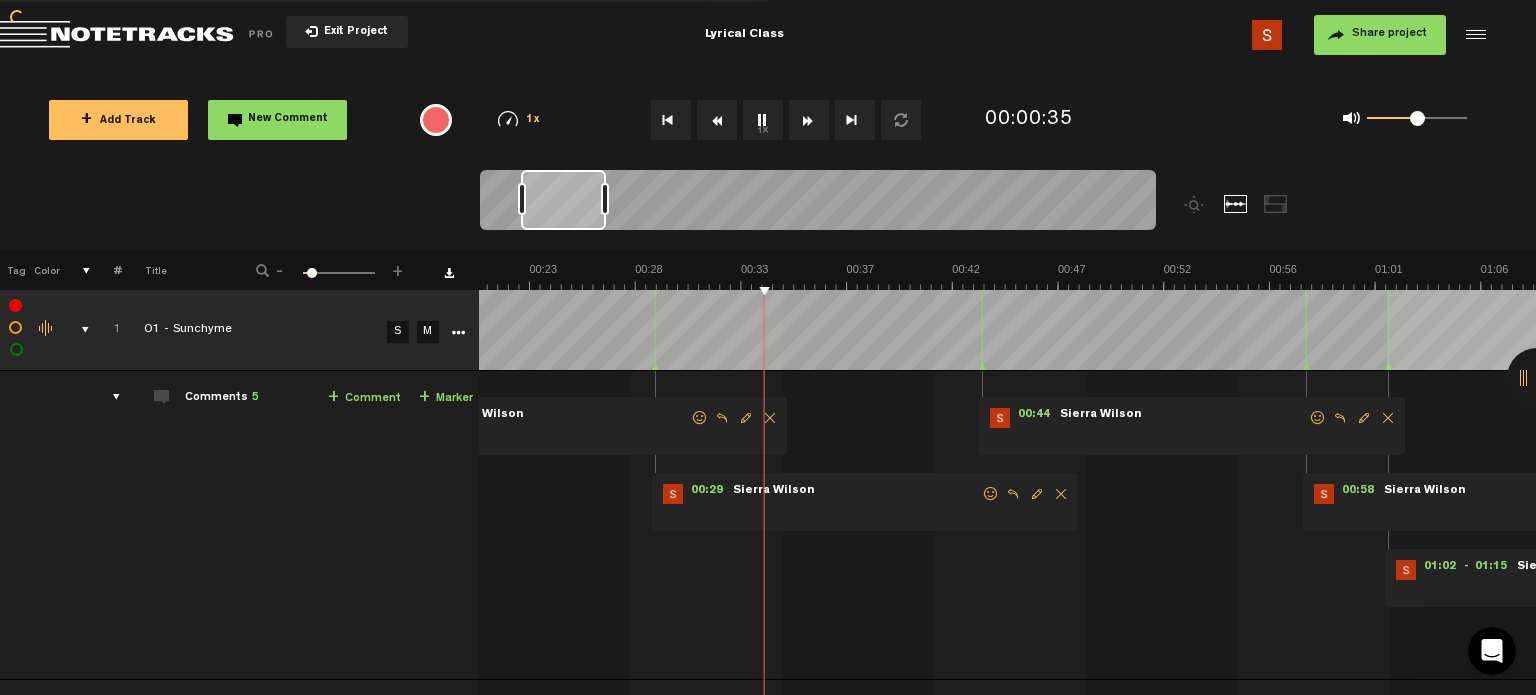 scroll, scrollTop: 0, scrollLeft: 0, axis: both 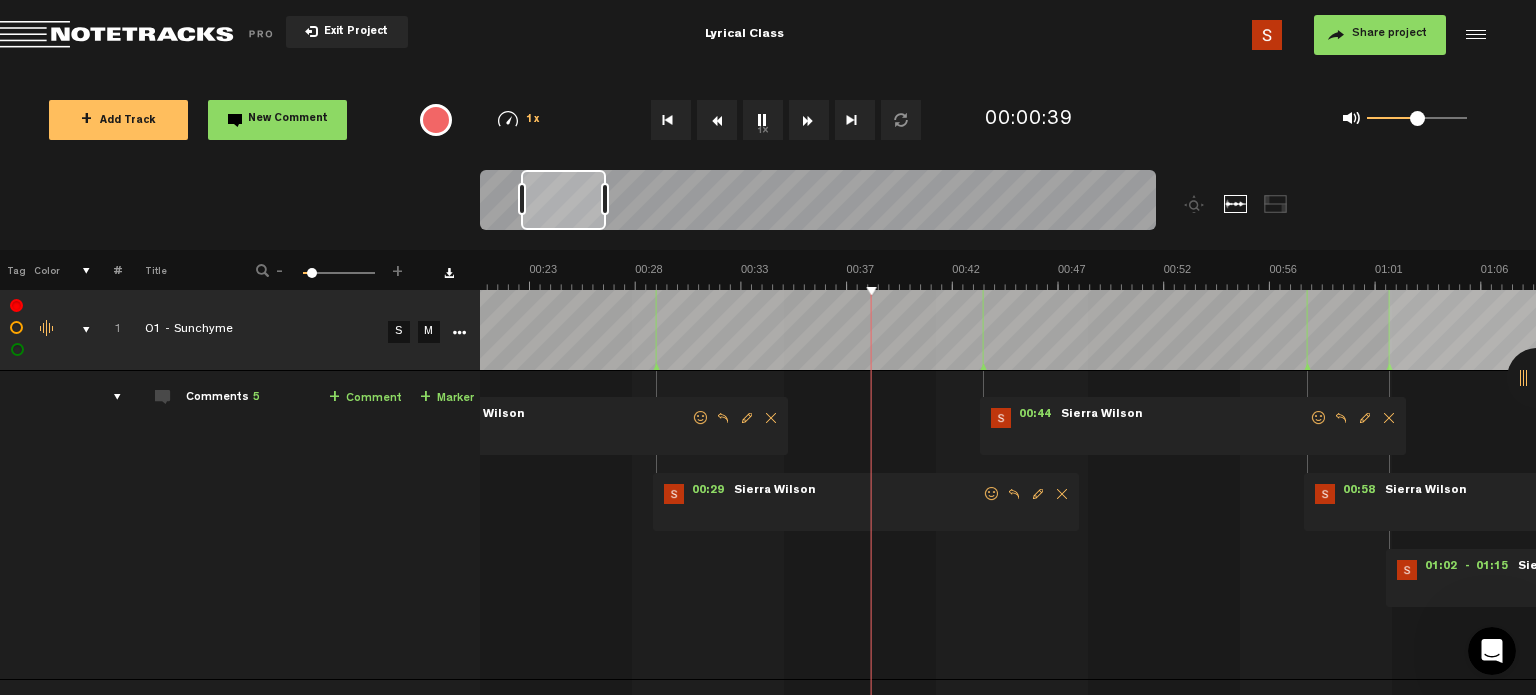 click at bounding box center (17, 328) 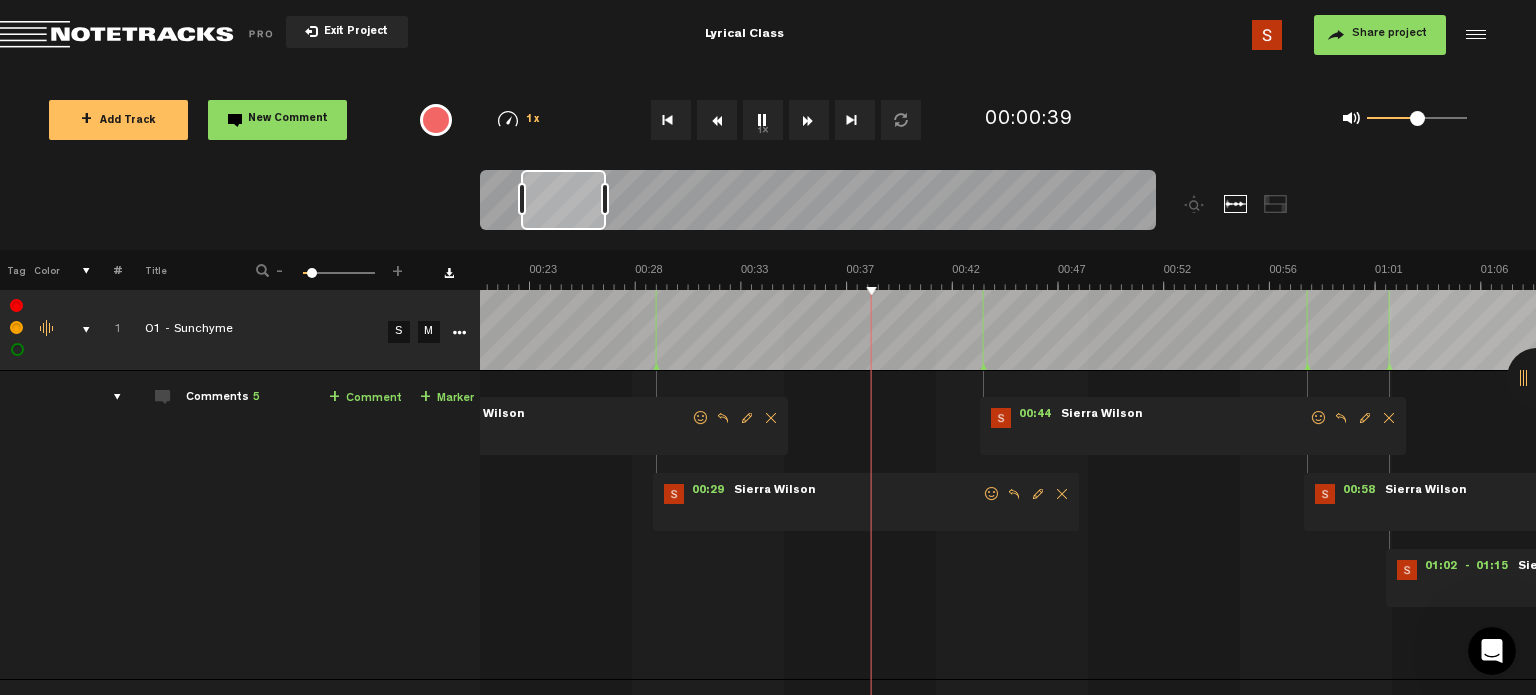 click at bounding box center (17, 328) 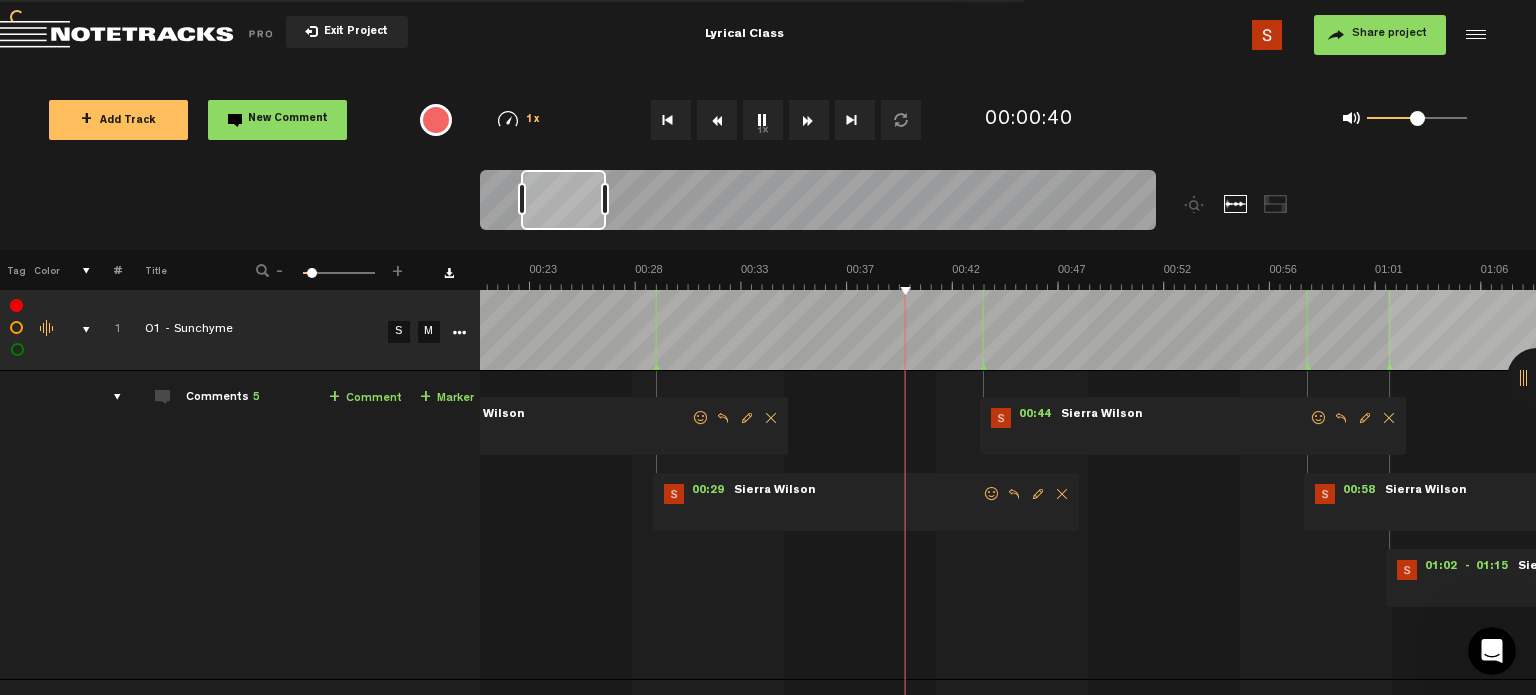checkbox on "true" 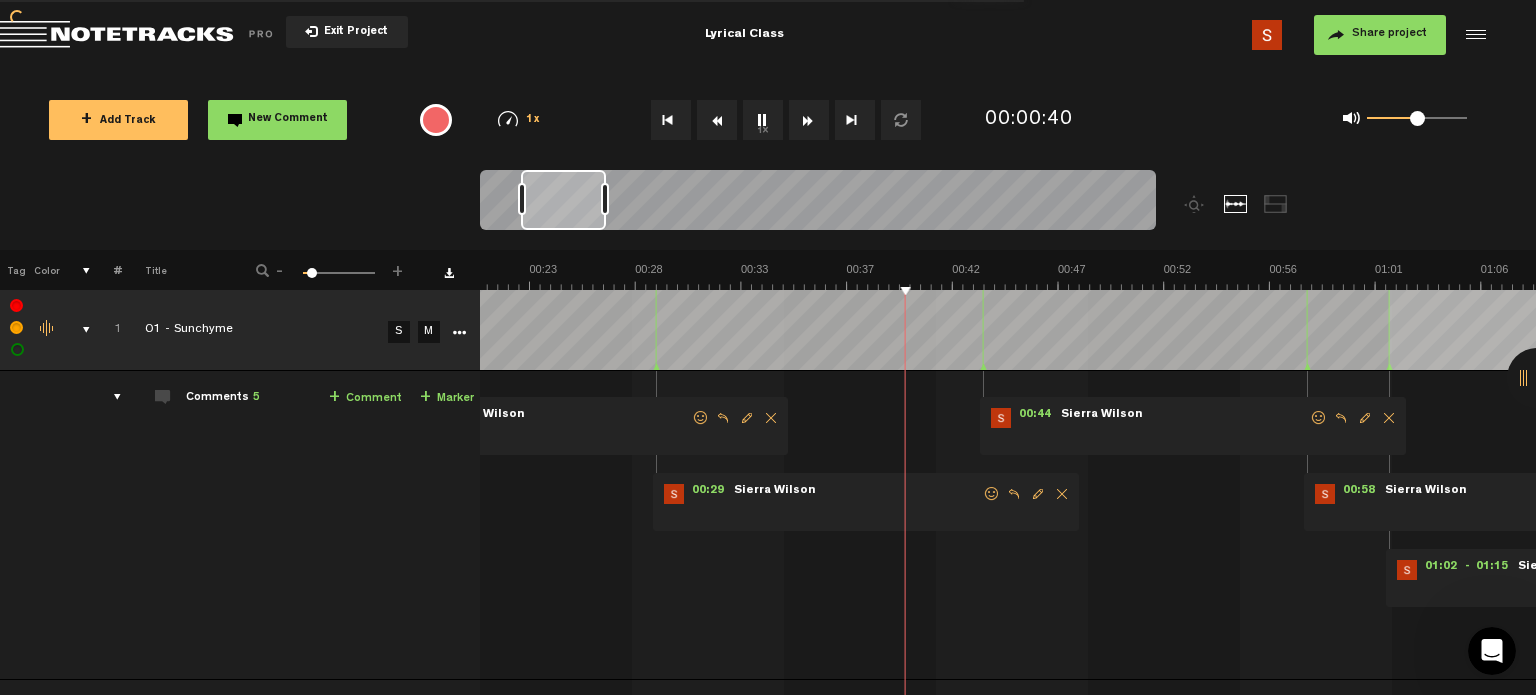 click at bounding box center [17, 306] 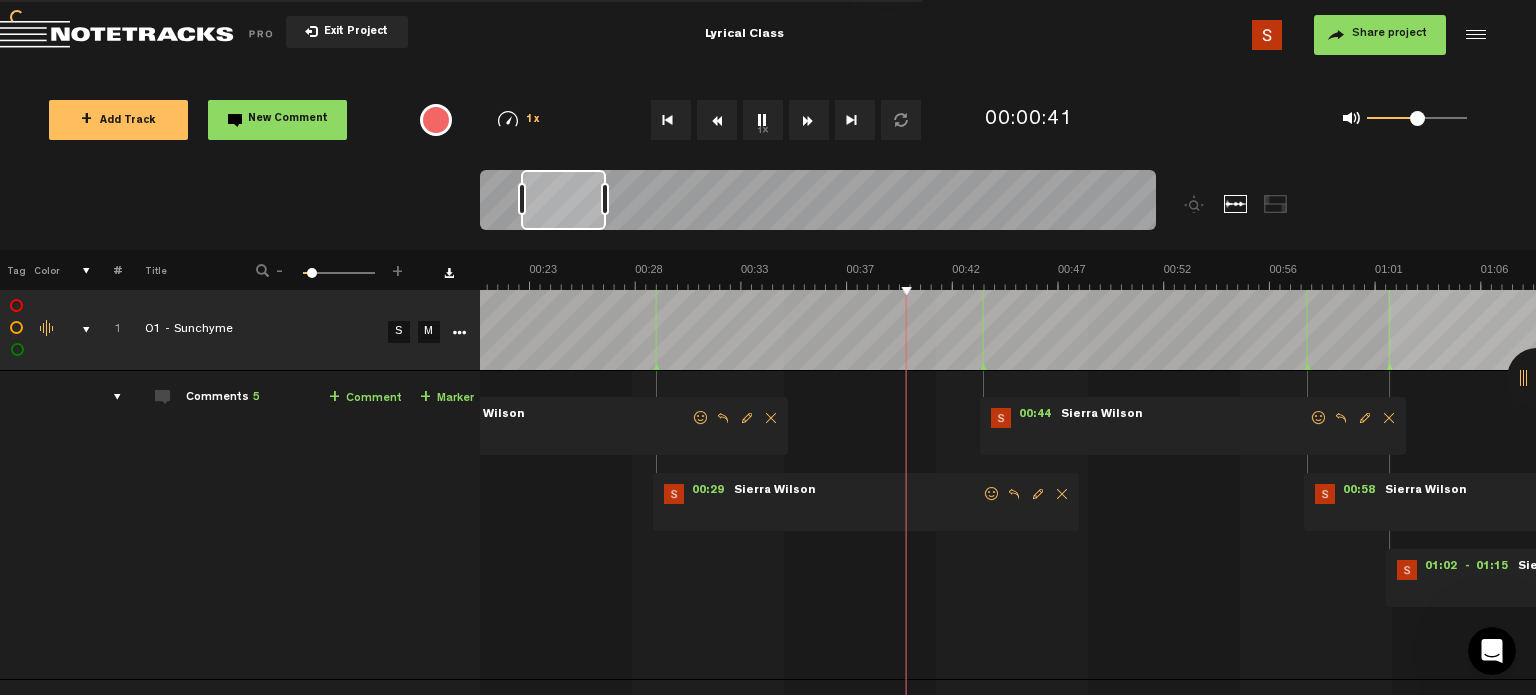 click at bounding box center [17, 328] 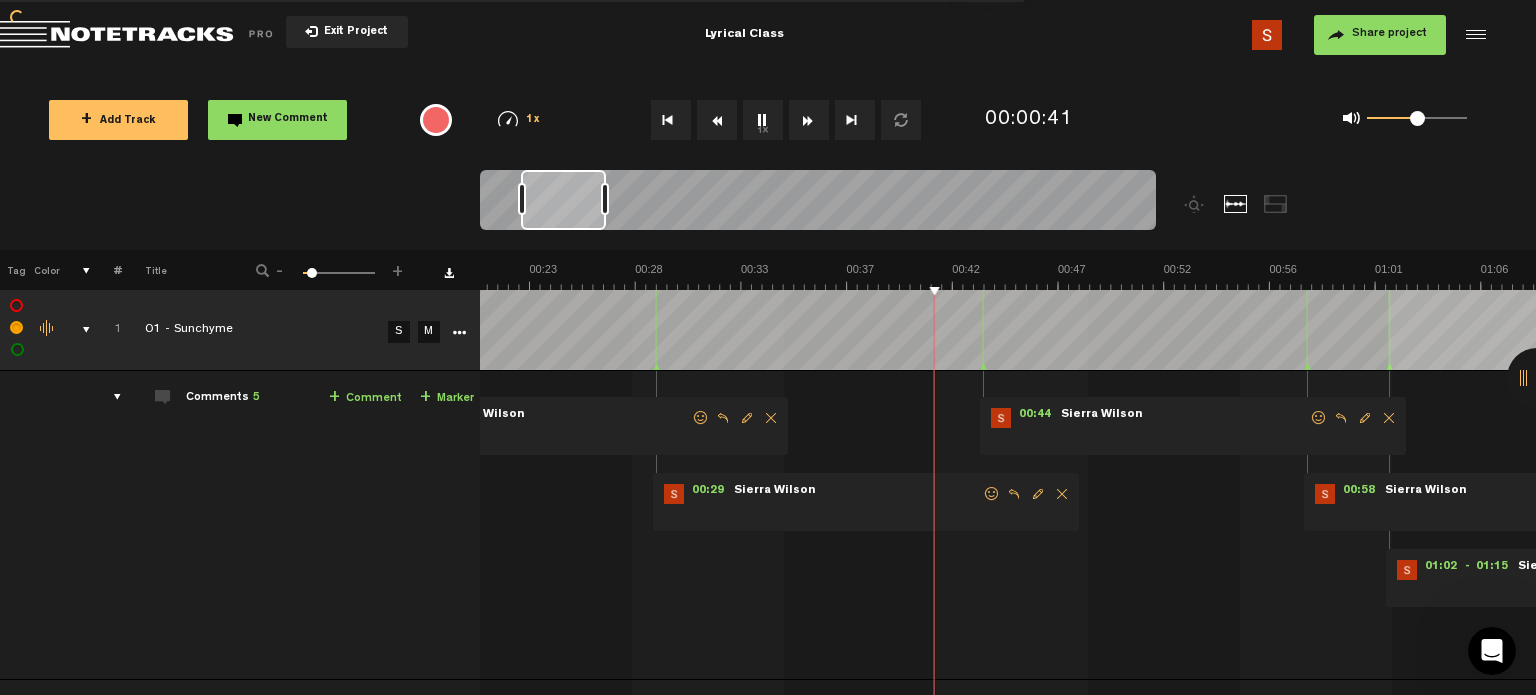 click at bounding box center (17, 306) 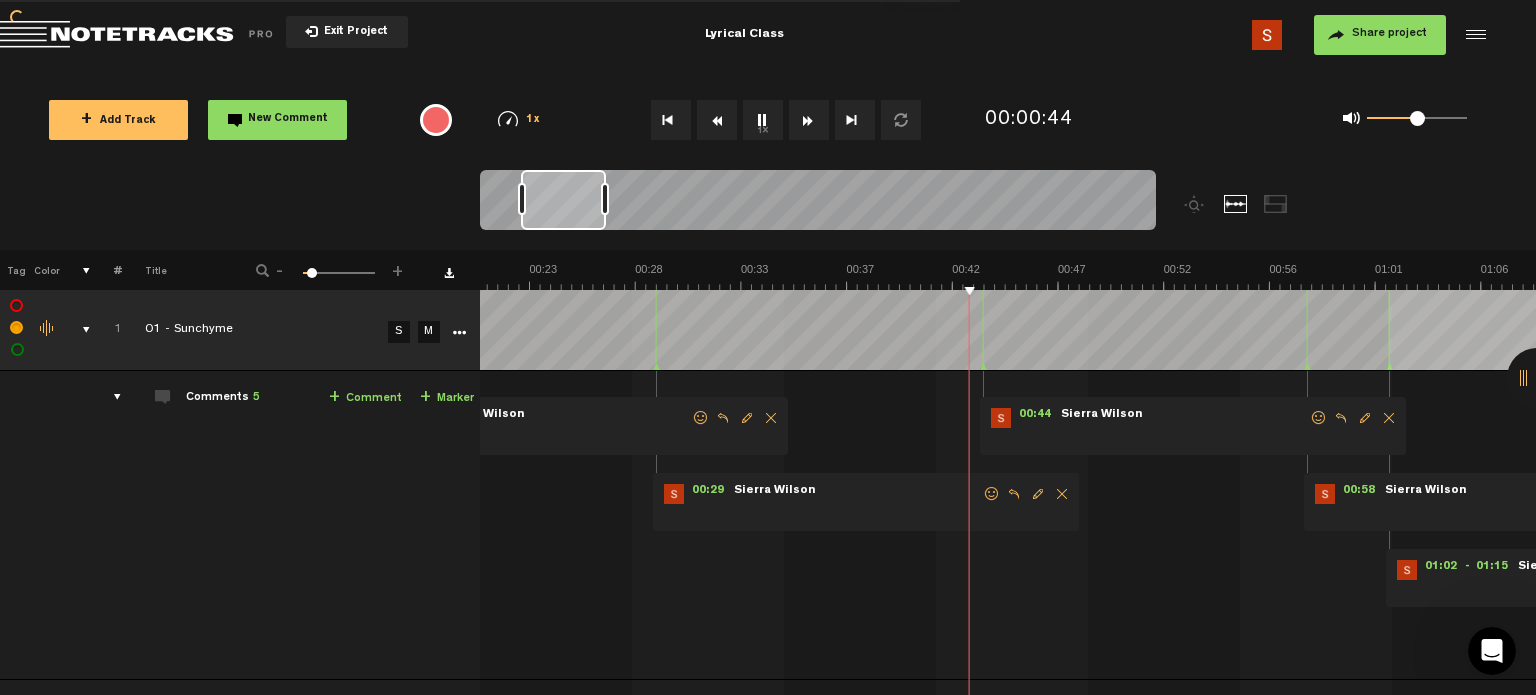 click at bounding box center (17, 328) 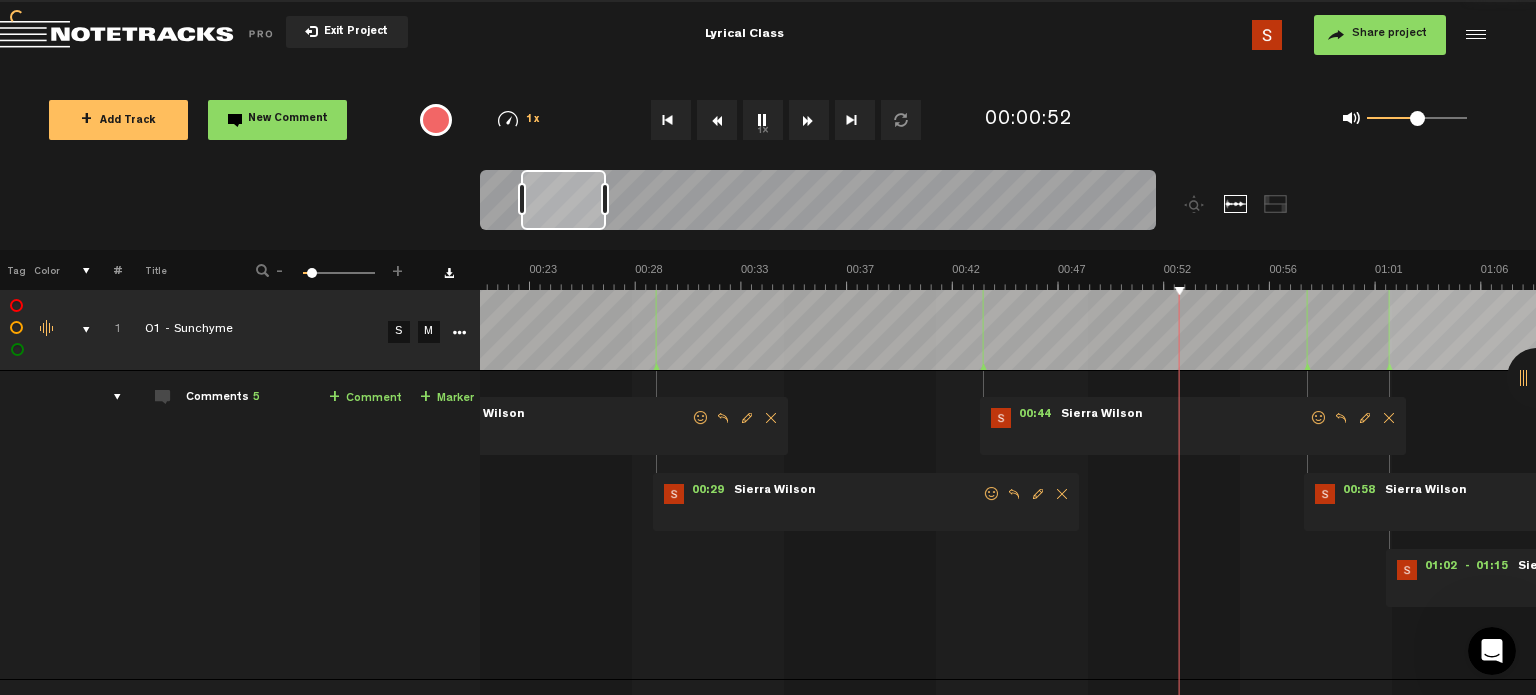 click at bounding box center (17, 328) 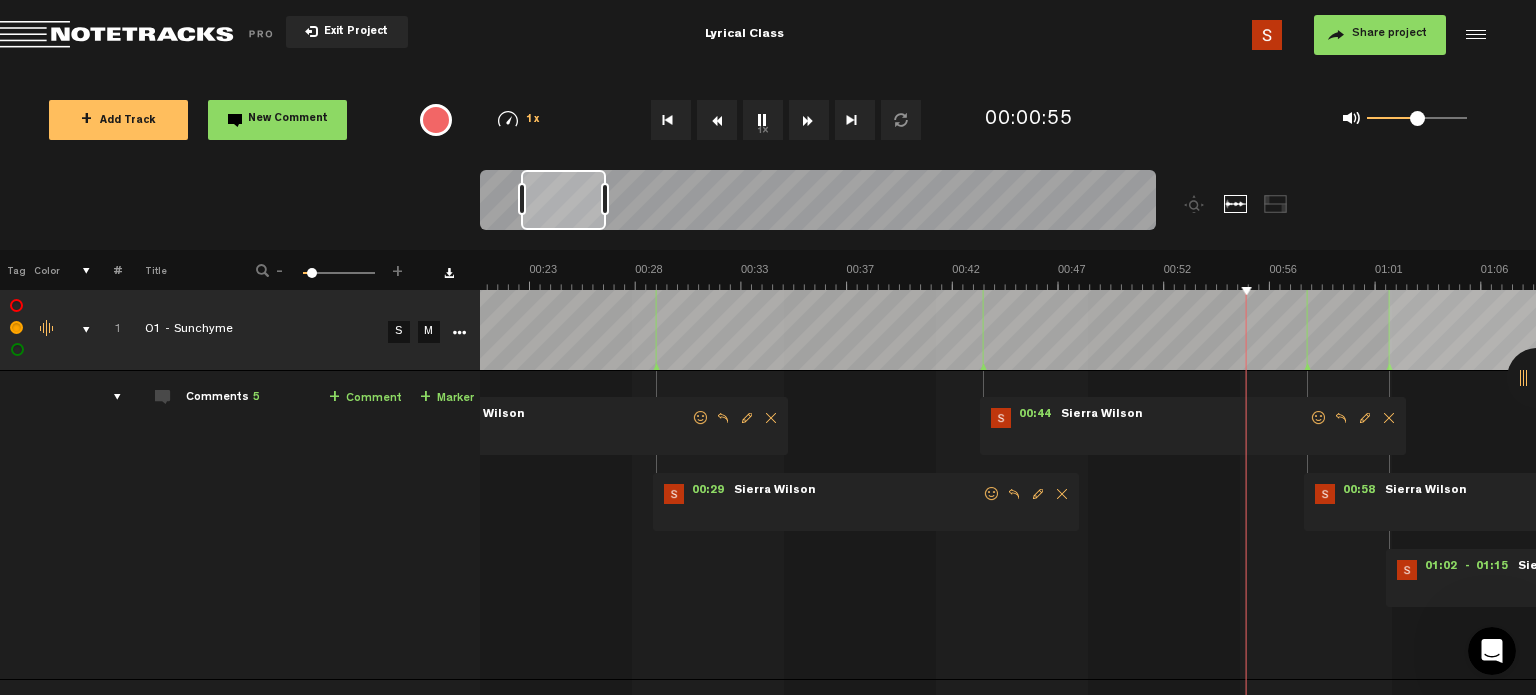 click at bounding box center [17, 306] 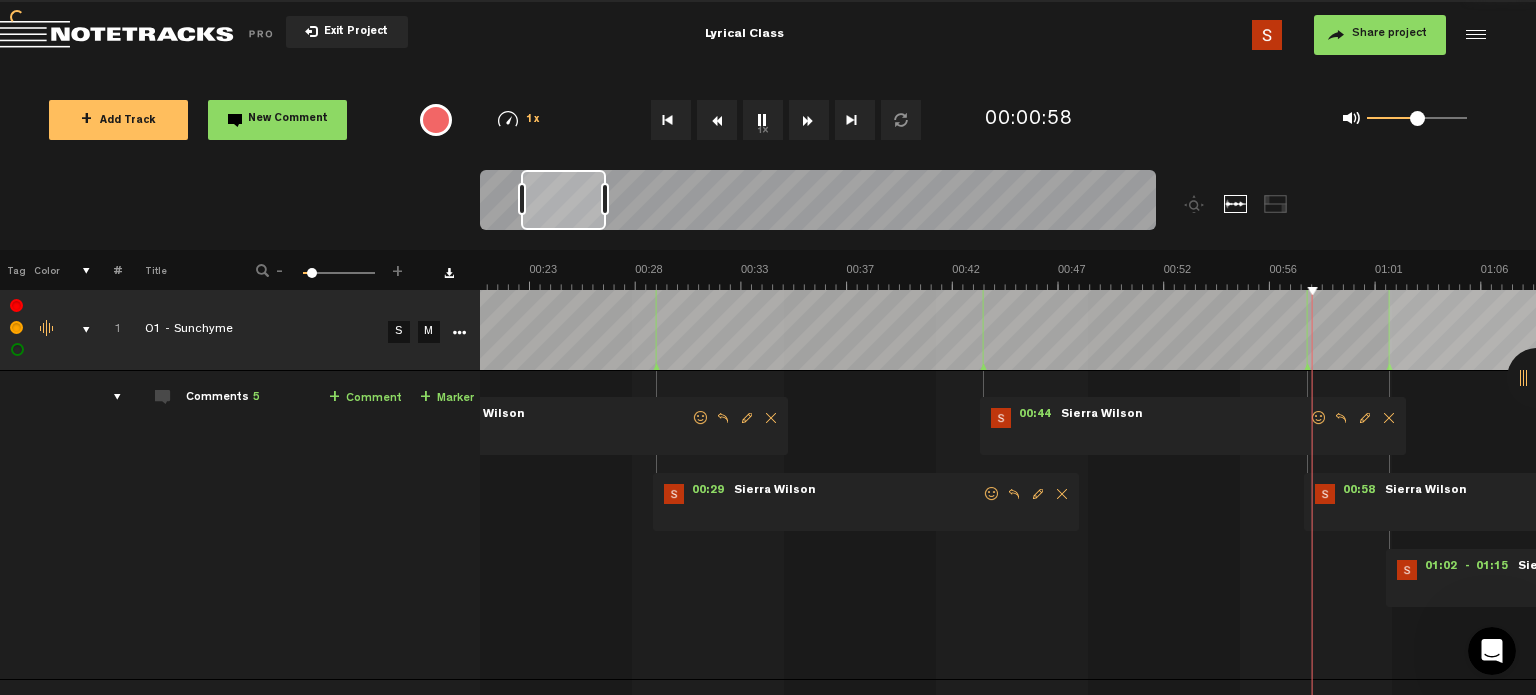 click at bounding box center (18, 350) 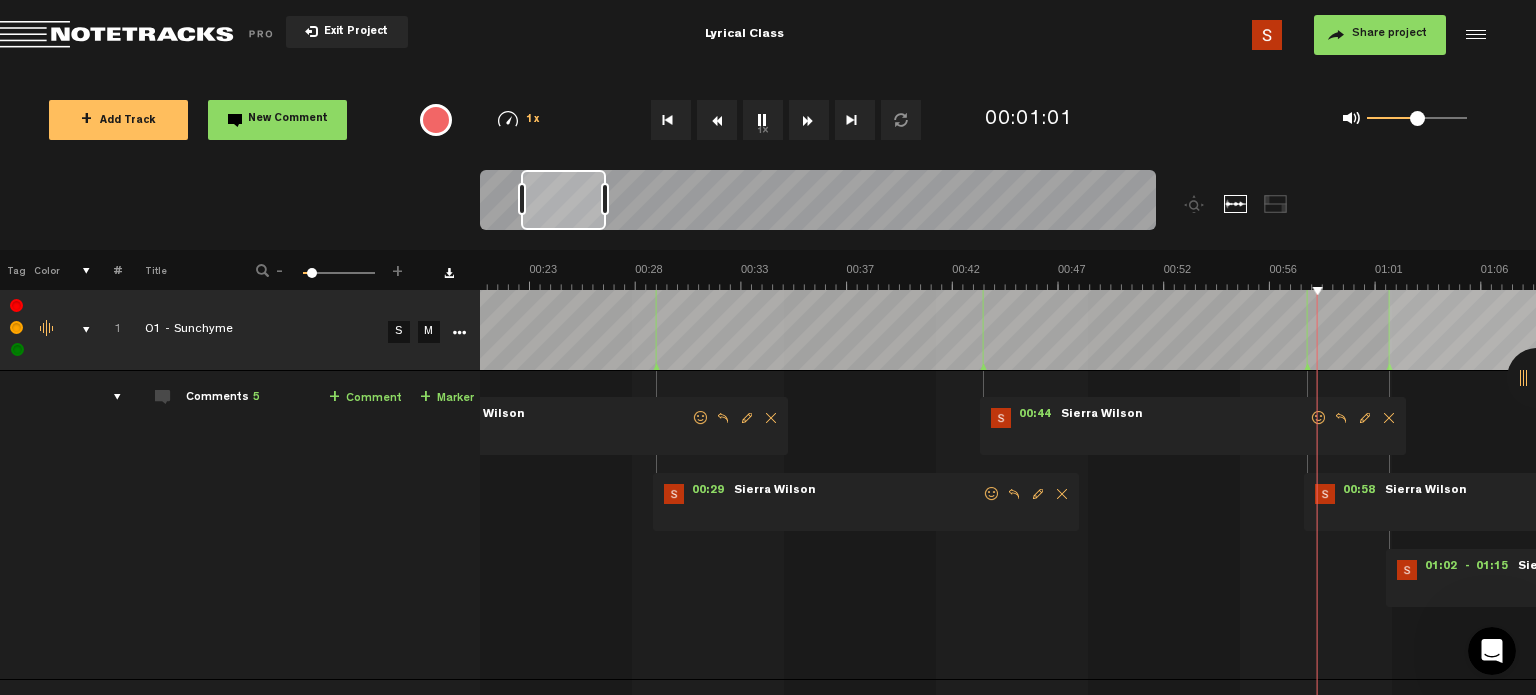 click on "1x" at bounding box center [763, 120] 